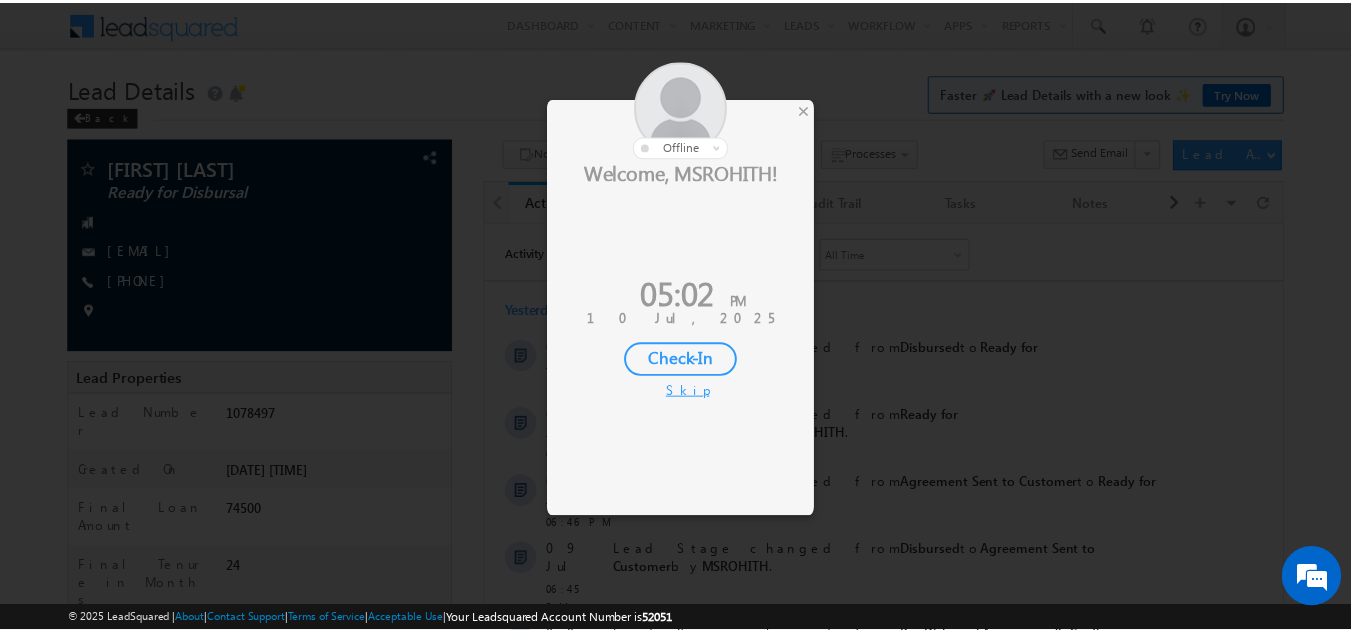 scroll, scrollTop: 0, scrollLeft: 0, axis: both 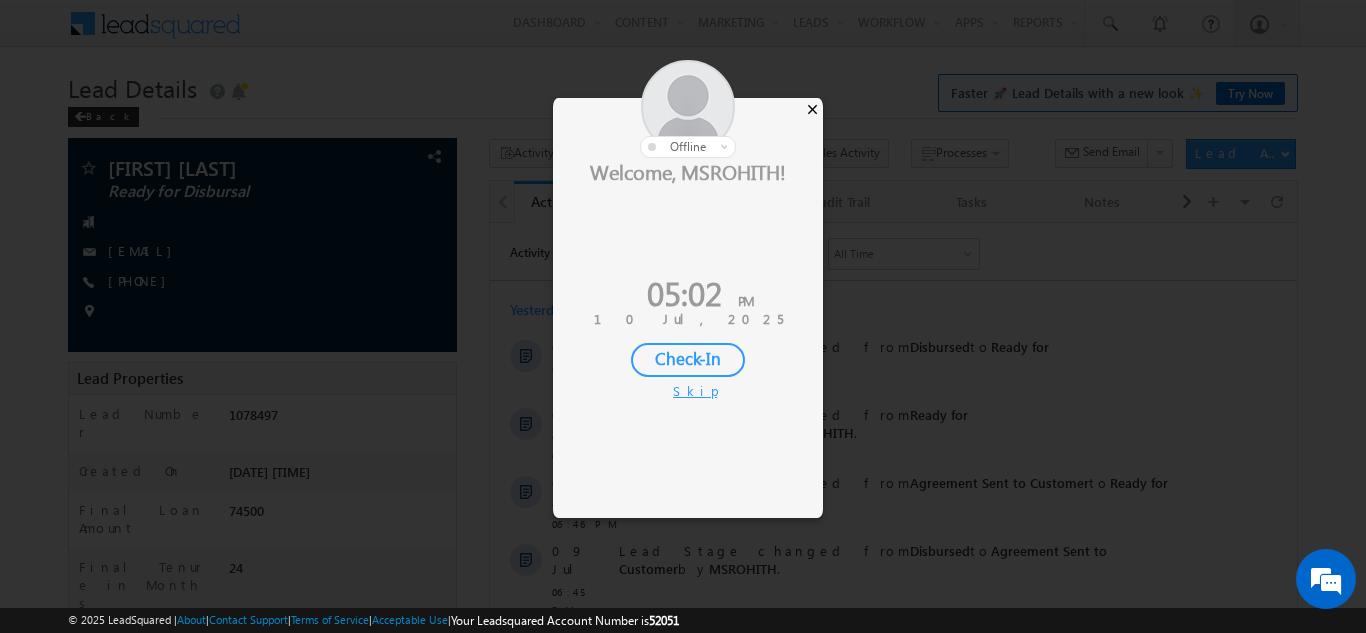 click on "×" at bounding box center (812, 109) 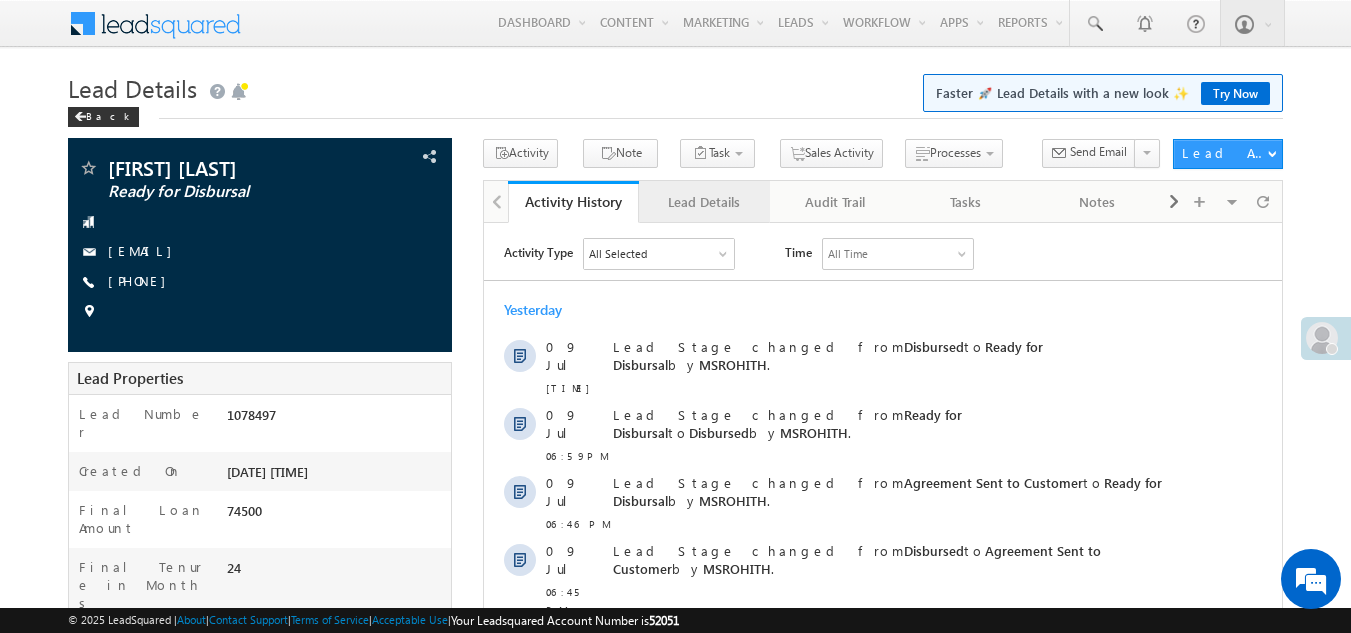 click on "Lead Details" at bounding box center [703, 202] 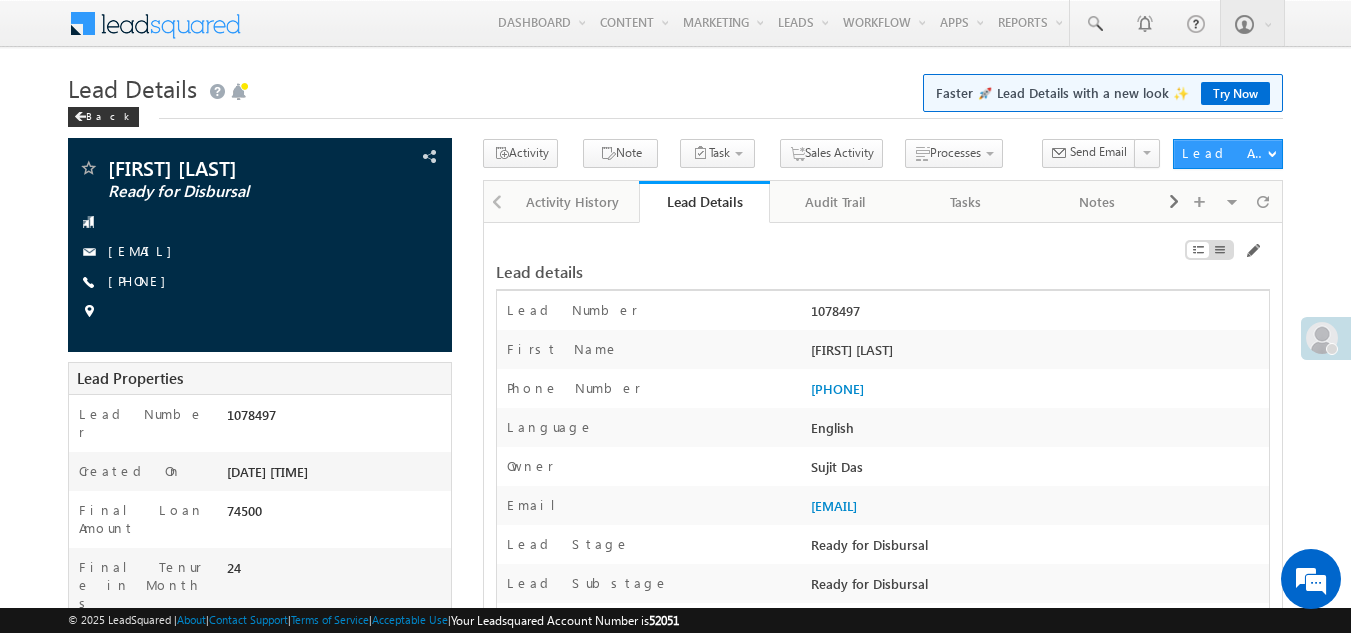 scroll, scrollTop: 0, scrollLeft: 0, axis: both 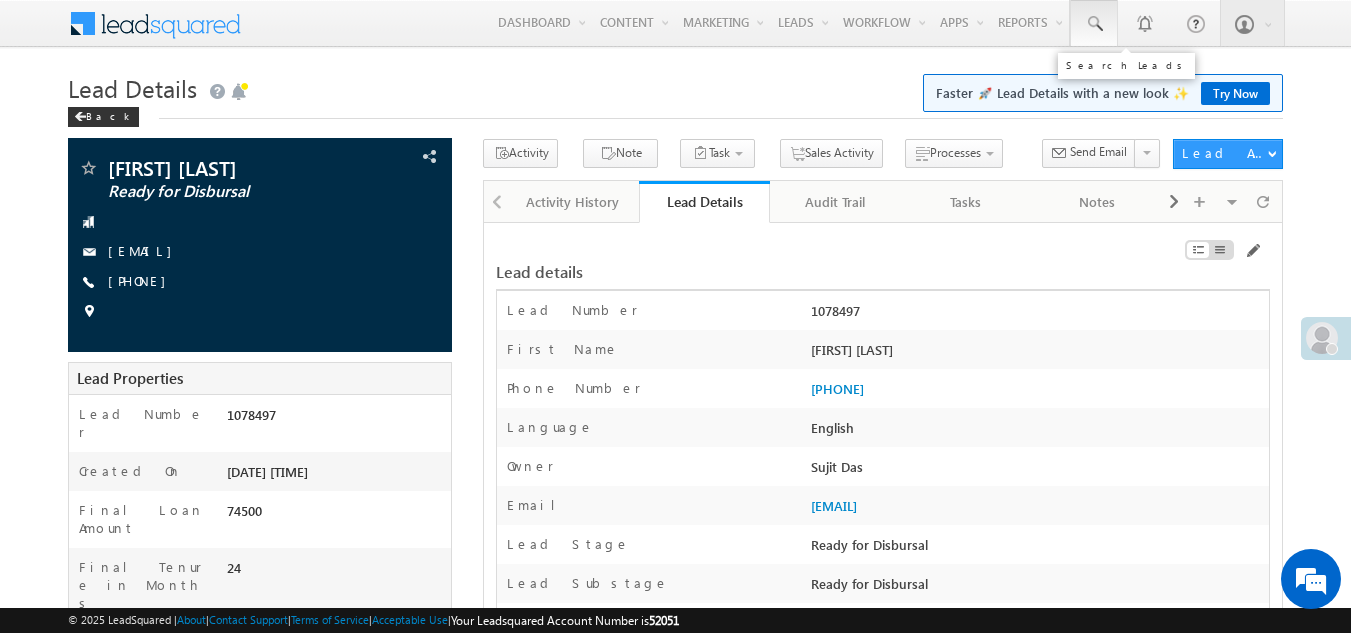 click at bounding box center (1094, 24) 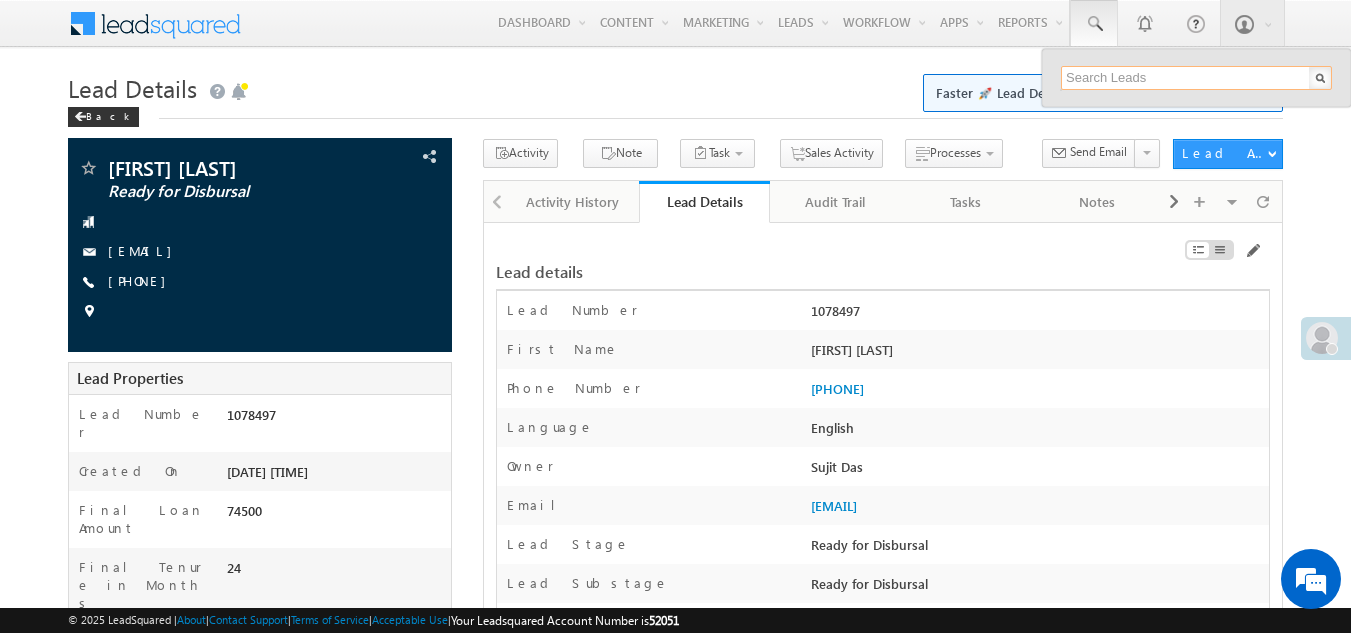 paste on "1079147" 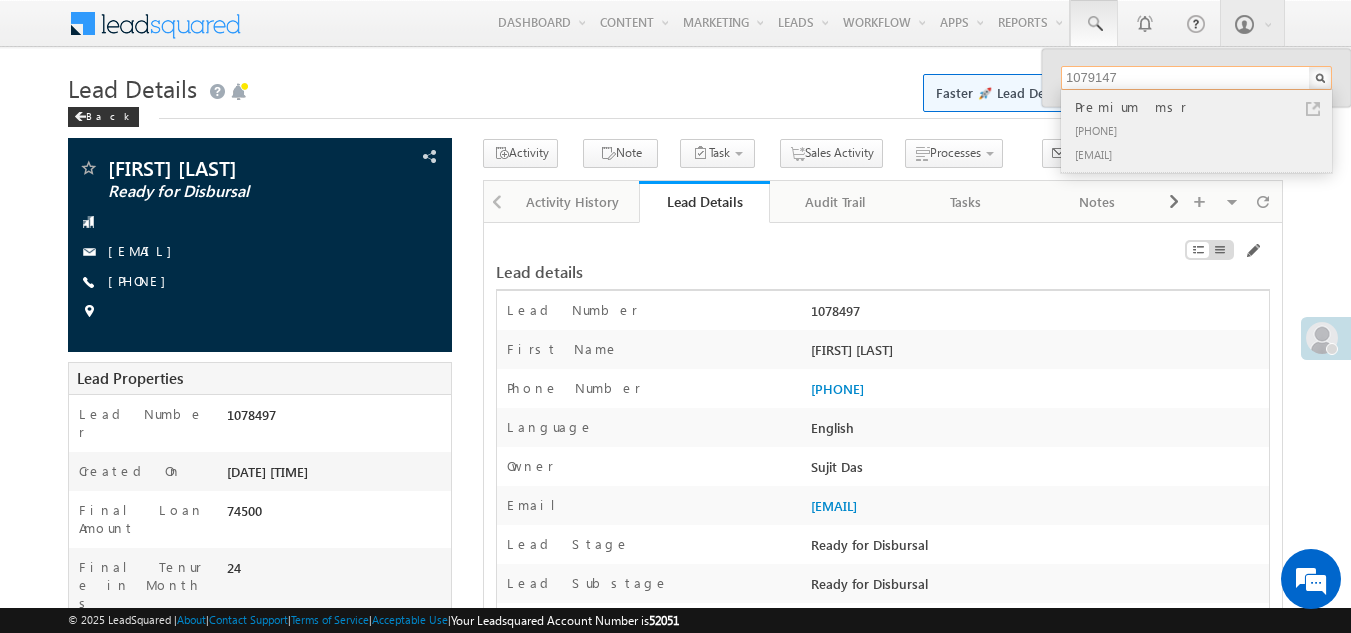 type on "1079147" 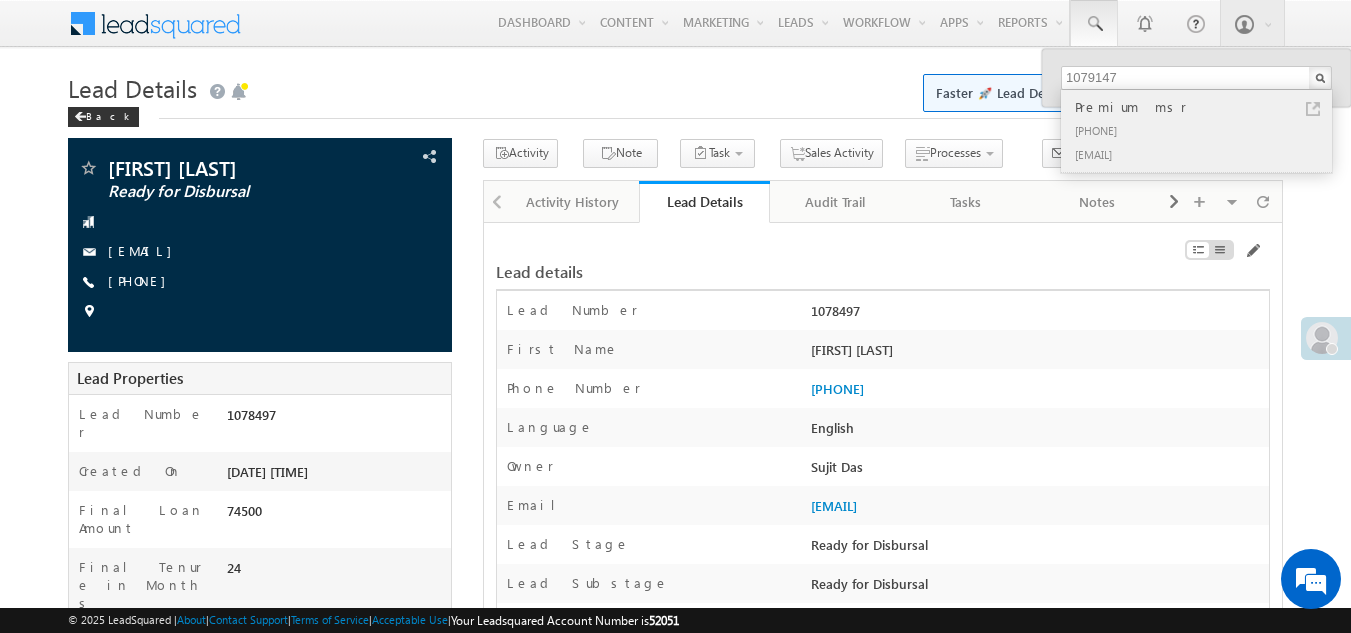 click on "[PHONE]" at bounding box center (1205, 130) 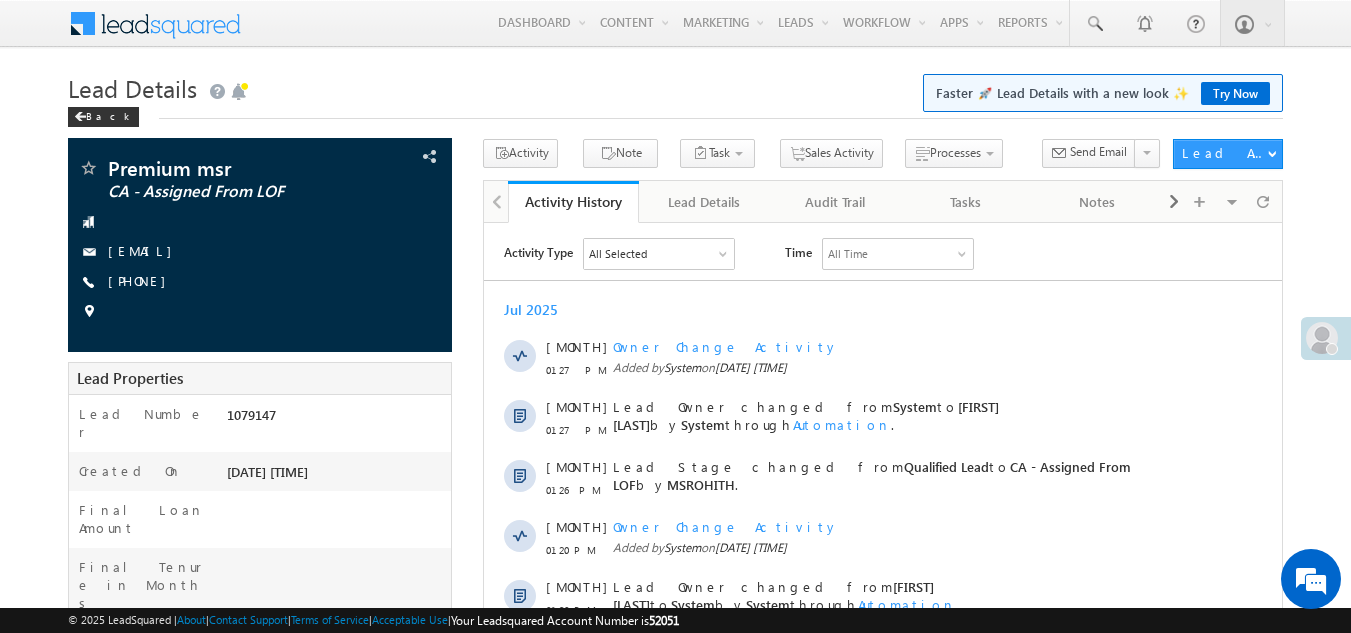scroll, scrollTop: 0, scrollLeft: 0, axis: both 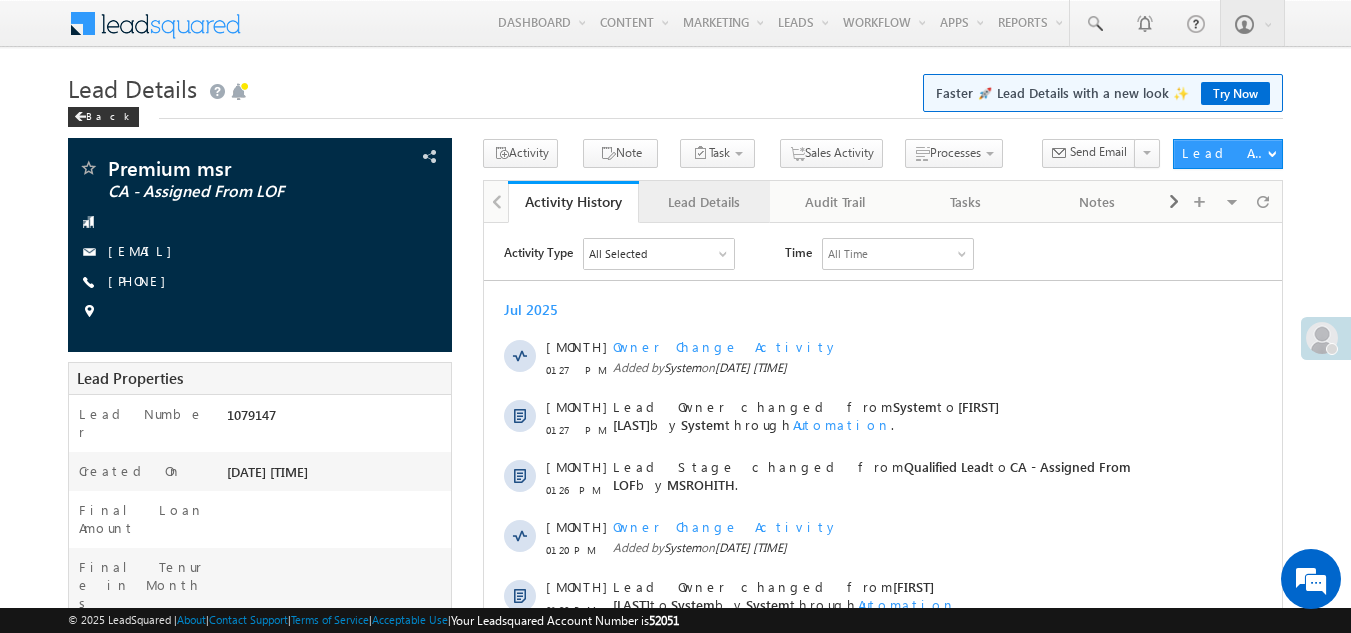 click on "Lead Details" at bounding box center [703, 202] 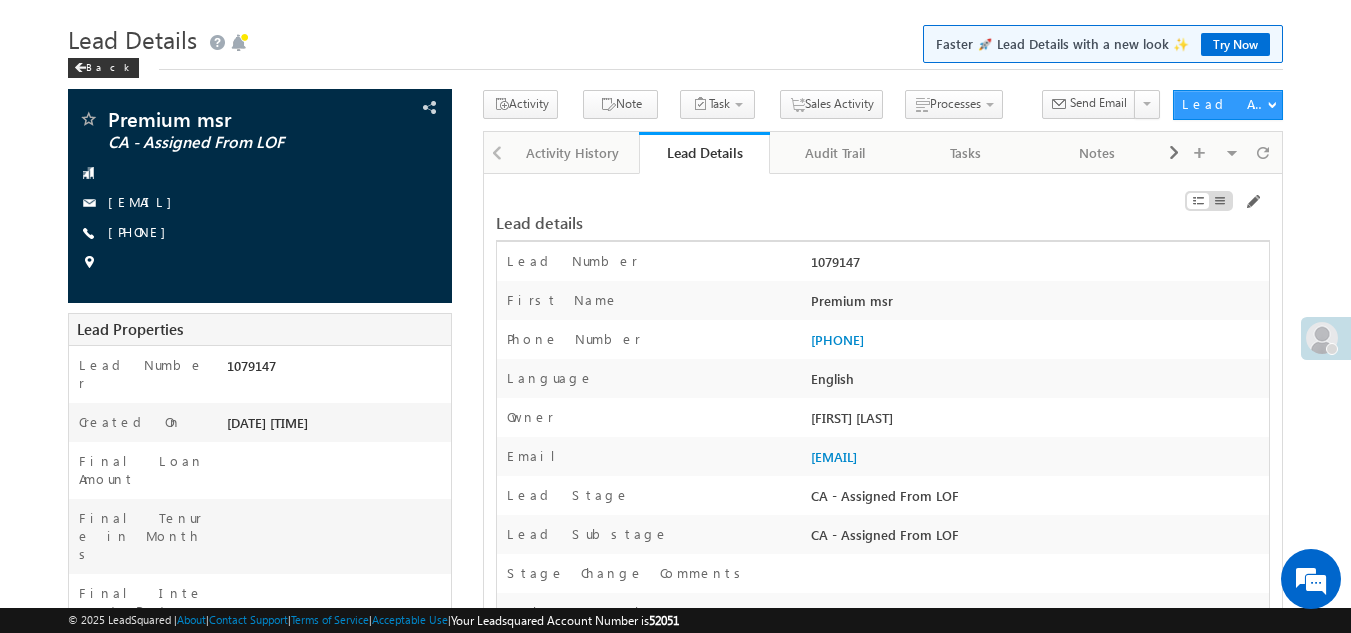 scroll, scrollTop: 50, scrollLeft: 0, axis: vertical 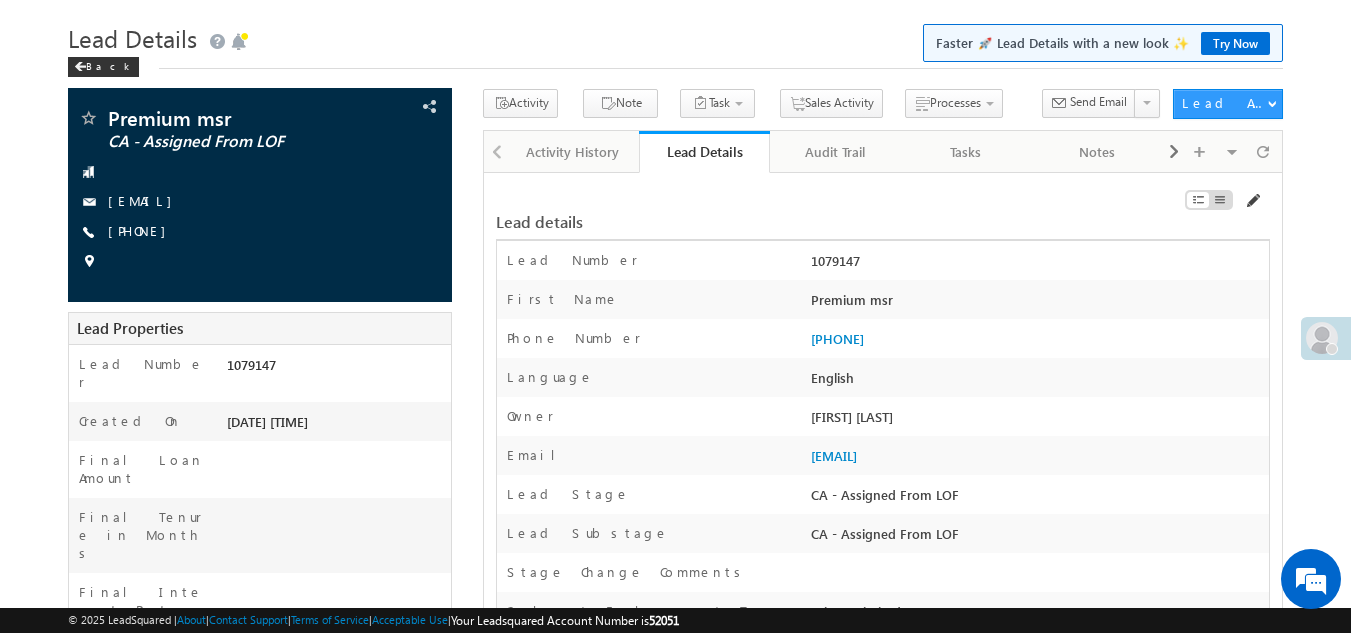 click at bounding box center (1252, 201) 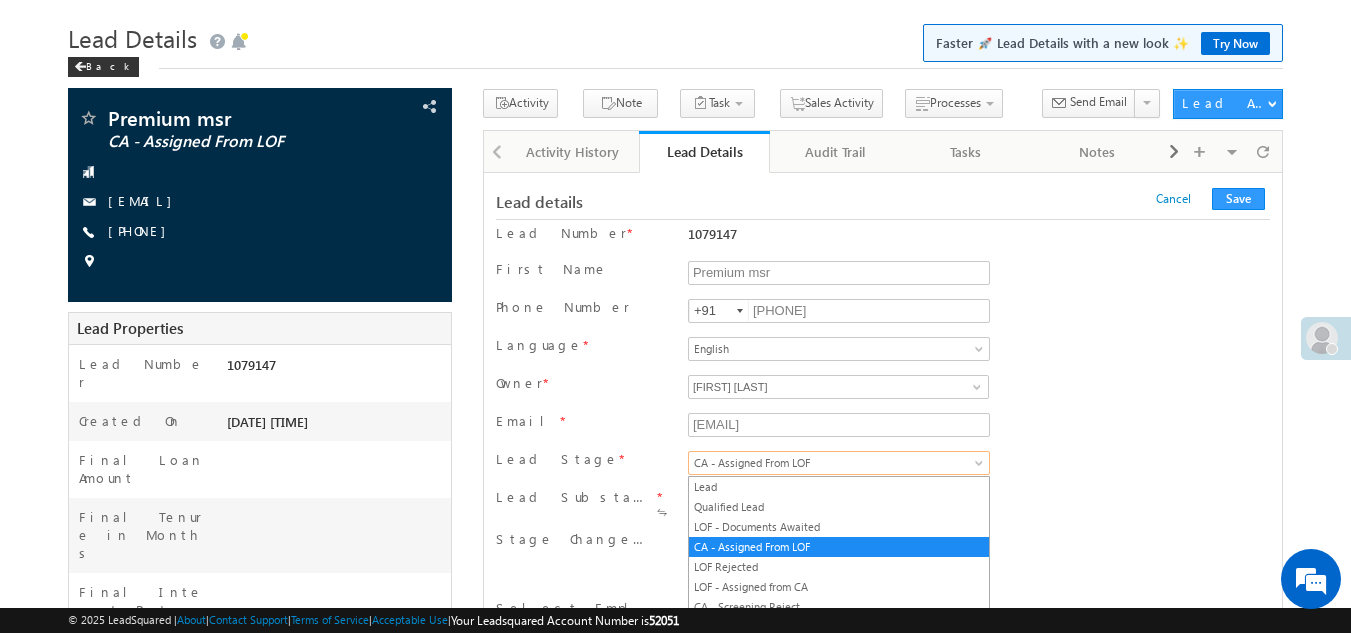 click on "CA - Assigned From LOF" at bounding box center [835, 463] 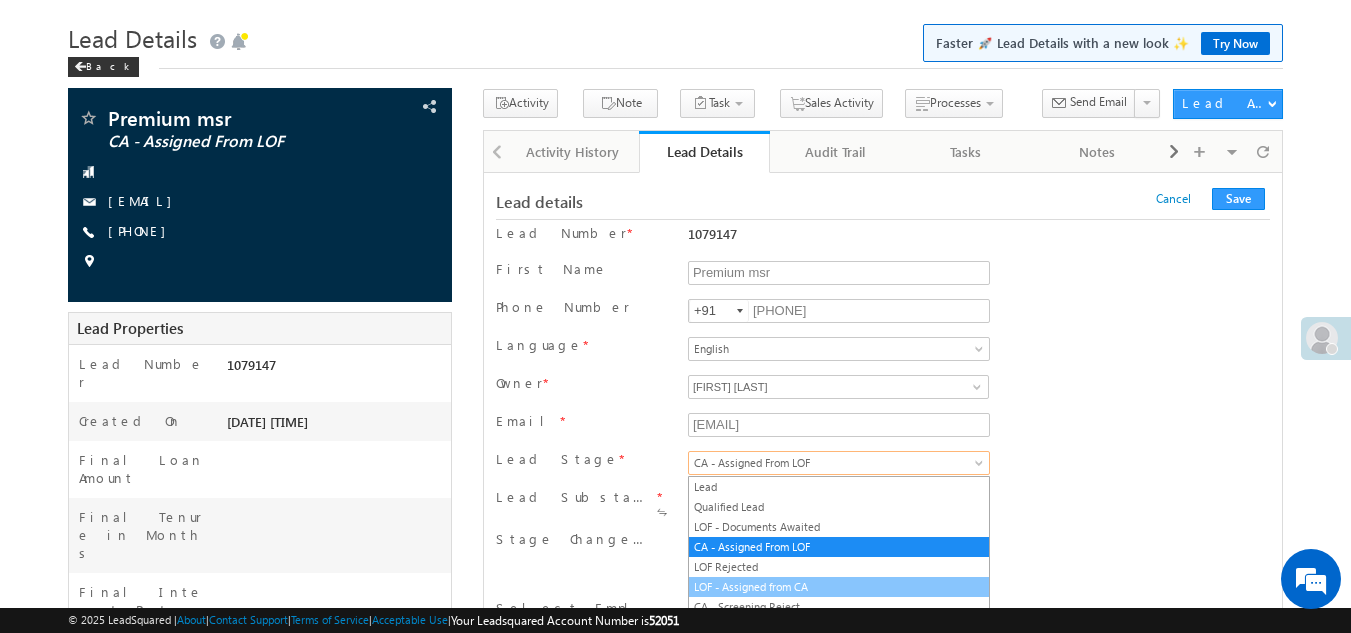 scroll, scrollTop: 178, scrollLeft: 0, axis: vertical 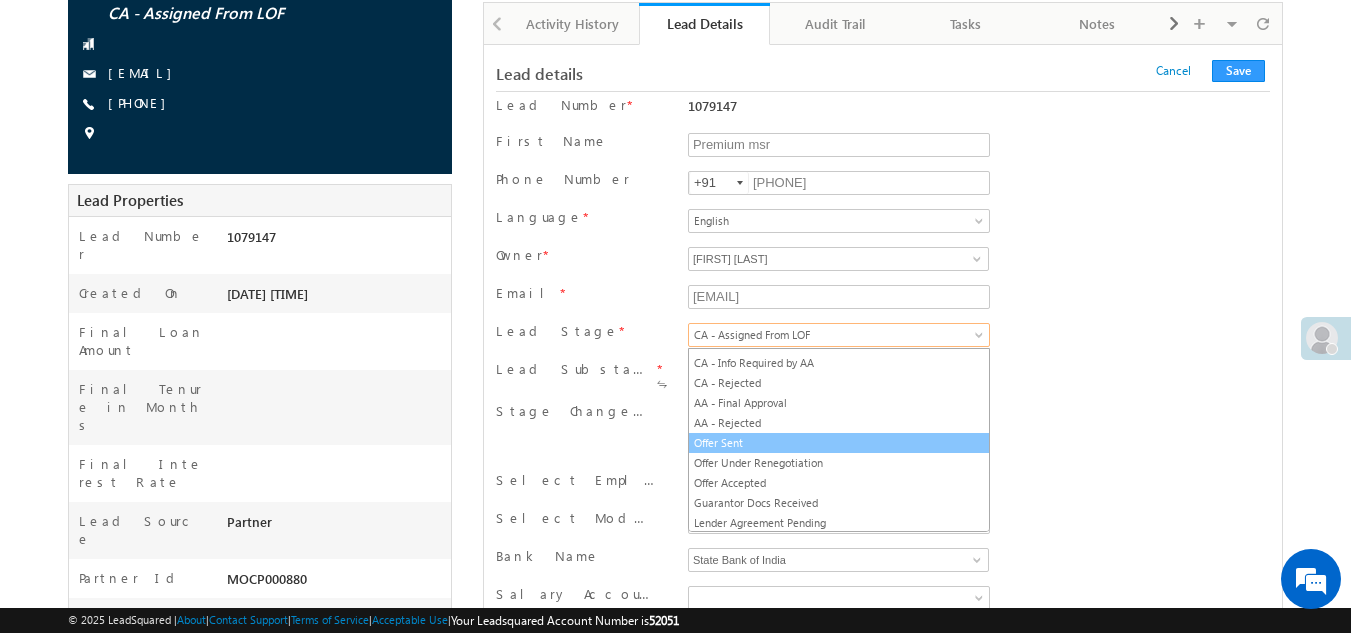 click on "Offer Sent" at bounding box center [839, 443] 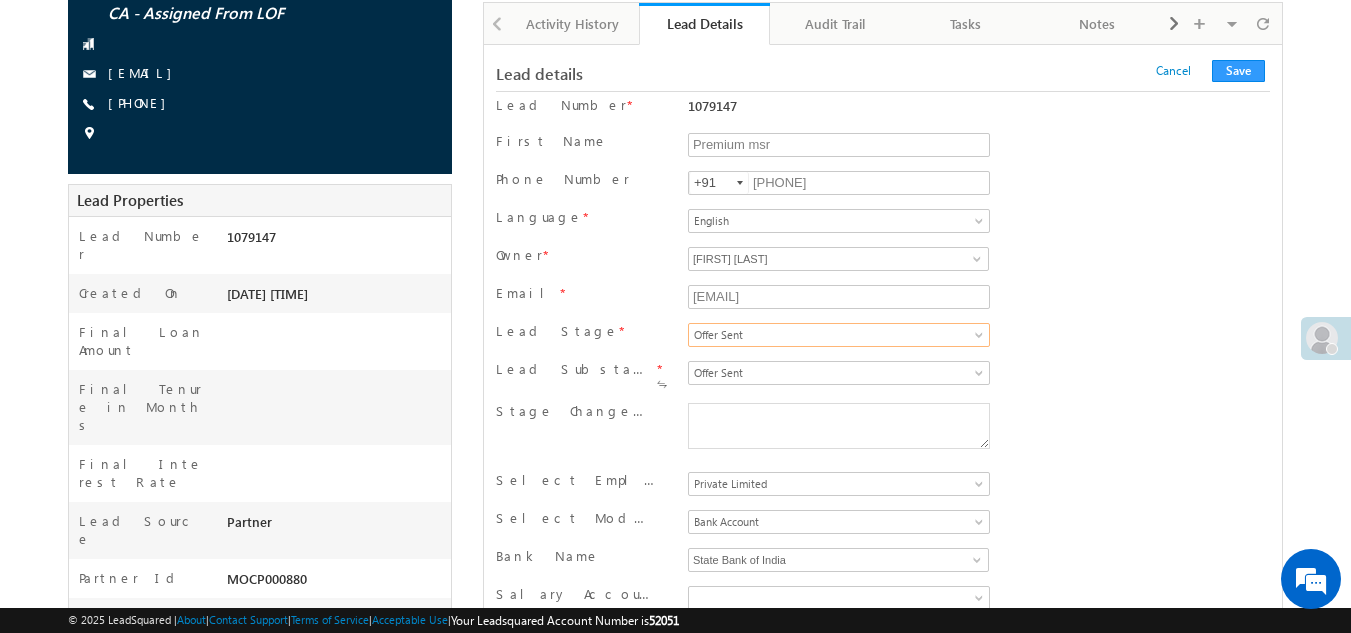 click on "Lead Substage
*
Offer Sent Offer Sent" at bounding box center [883, 377] 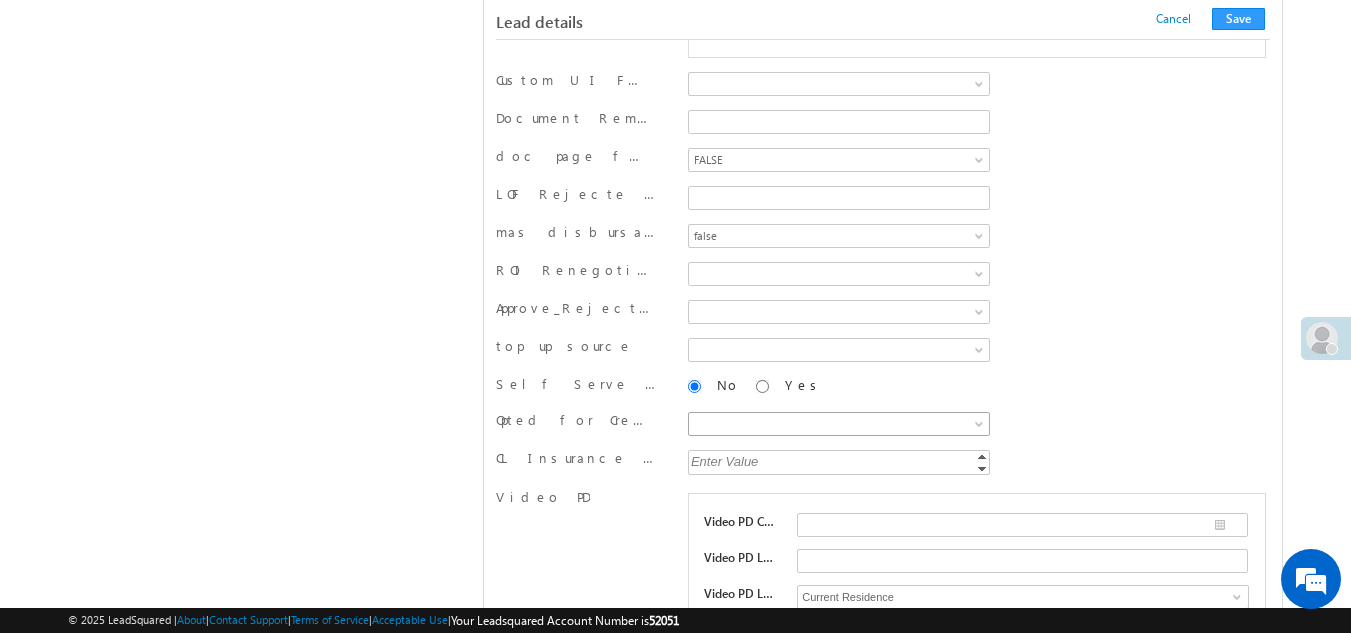 scroll, scrollTop: 3550, scrollLeft: 0, axis: vertical 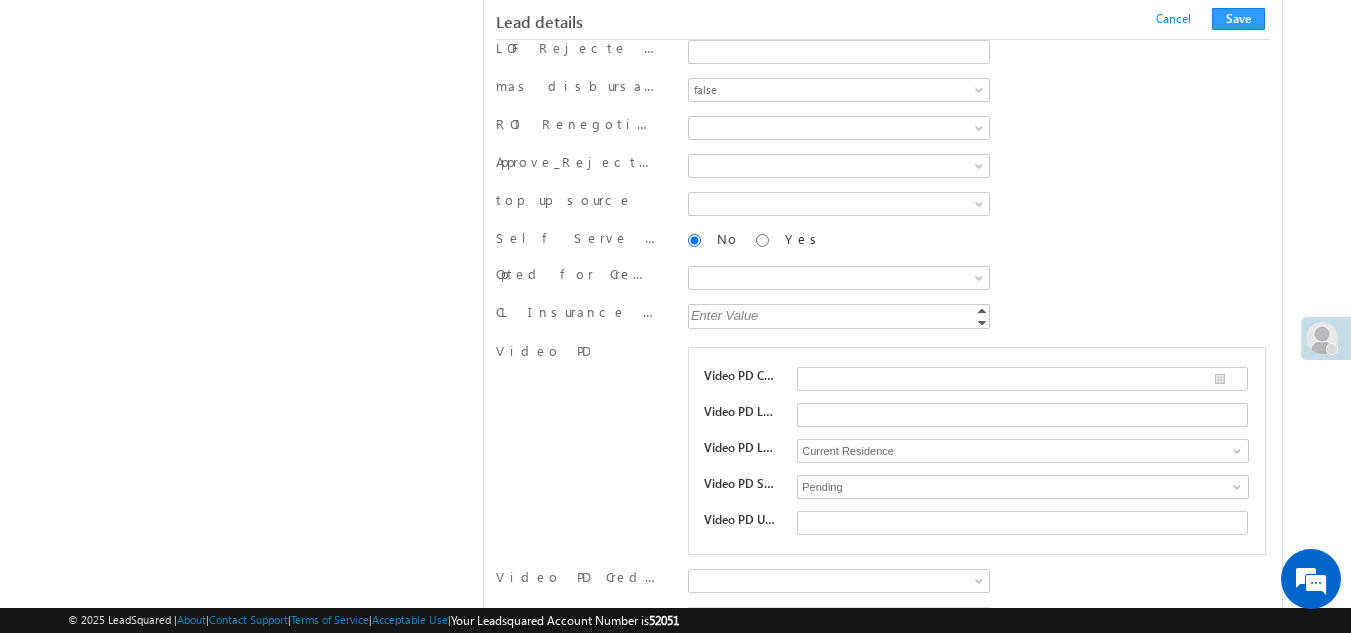 click on "Enter Value" at bounding box center [840, 315] 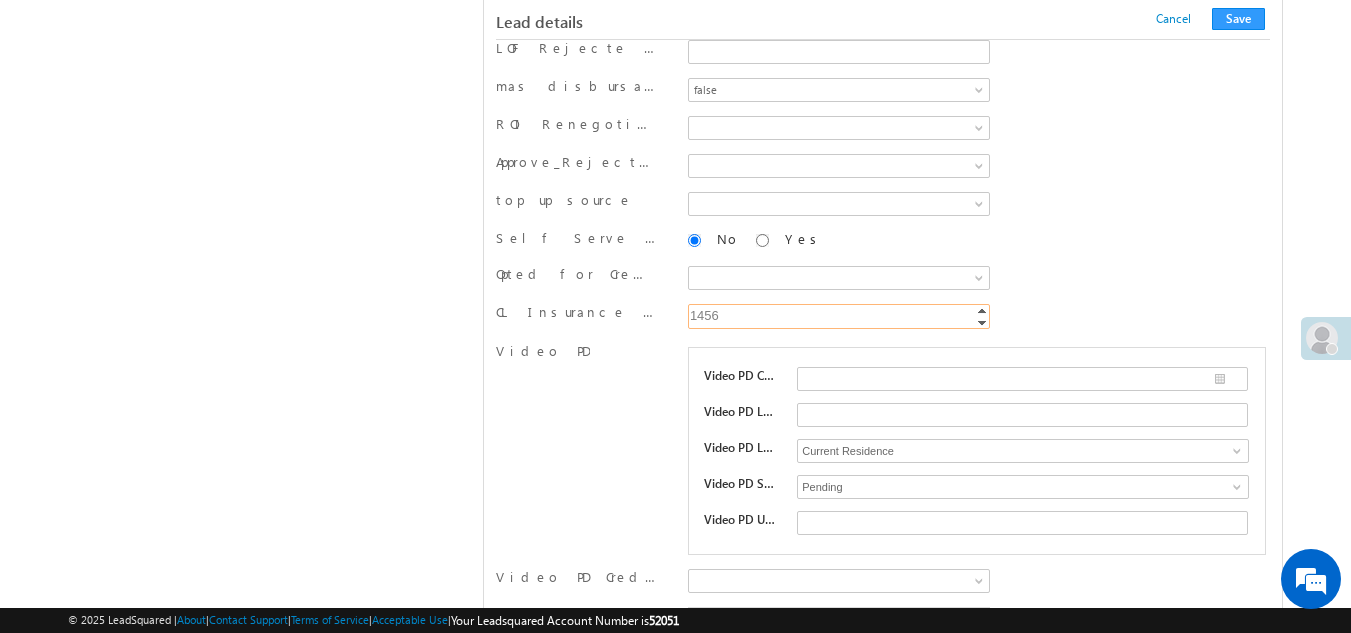 type on "1456" 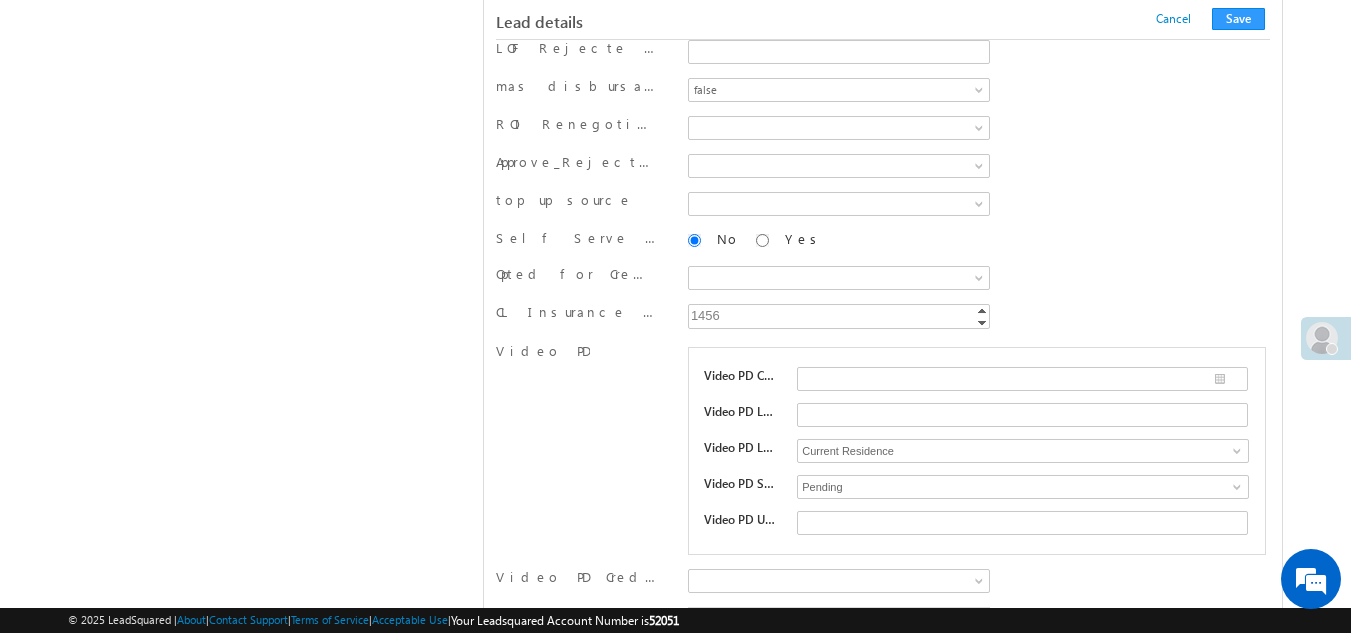 click on "Video PD Completion Date
Video PD Link
Video PD Location
Current Residence
Permanent Resisdence
Office
Current Residence
Video PD Status Pending" at bounding box center [977, 451] 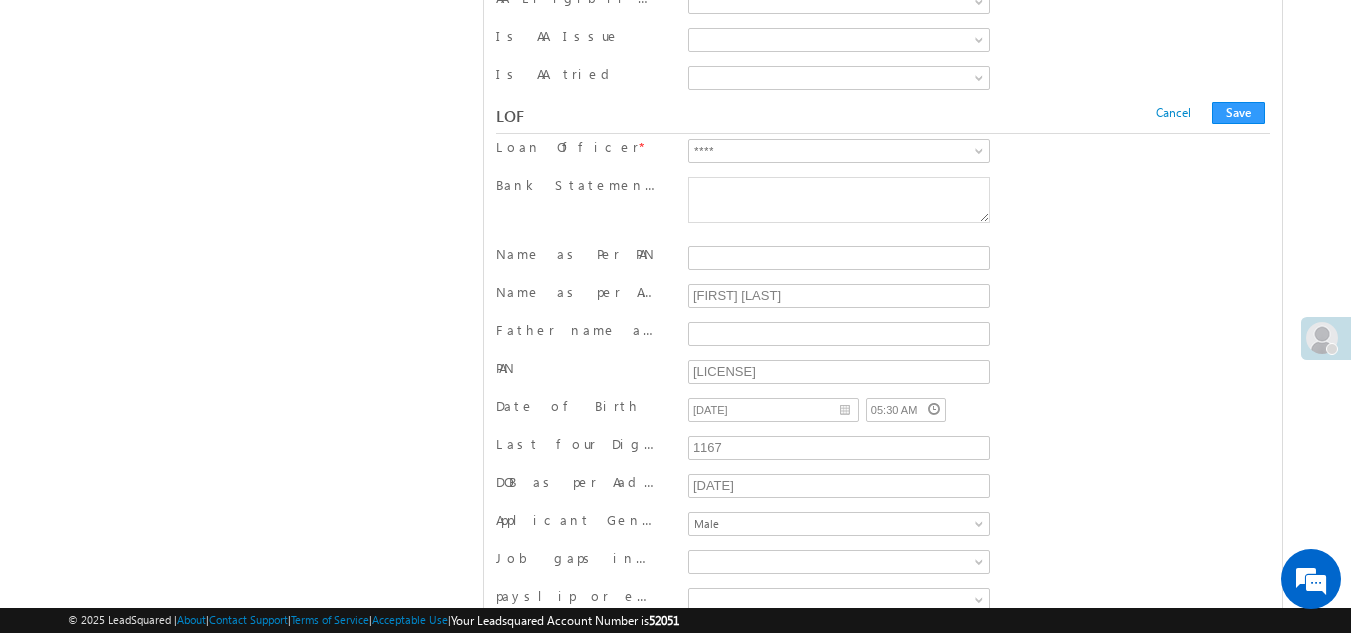 scroll, scrollTop: 6047, scrollLeft: 0, axis: vertical 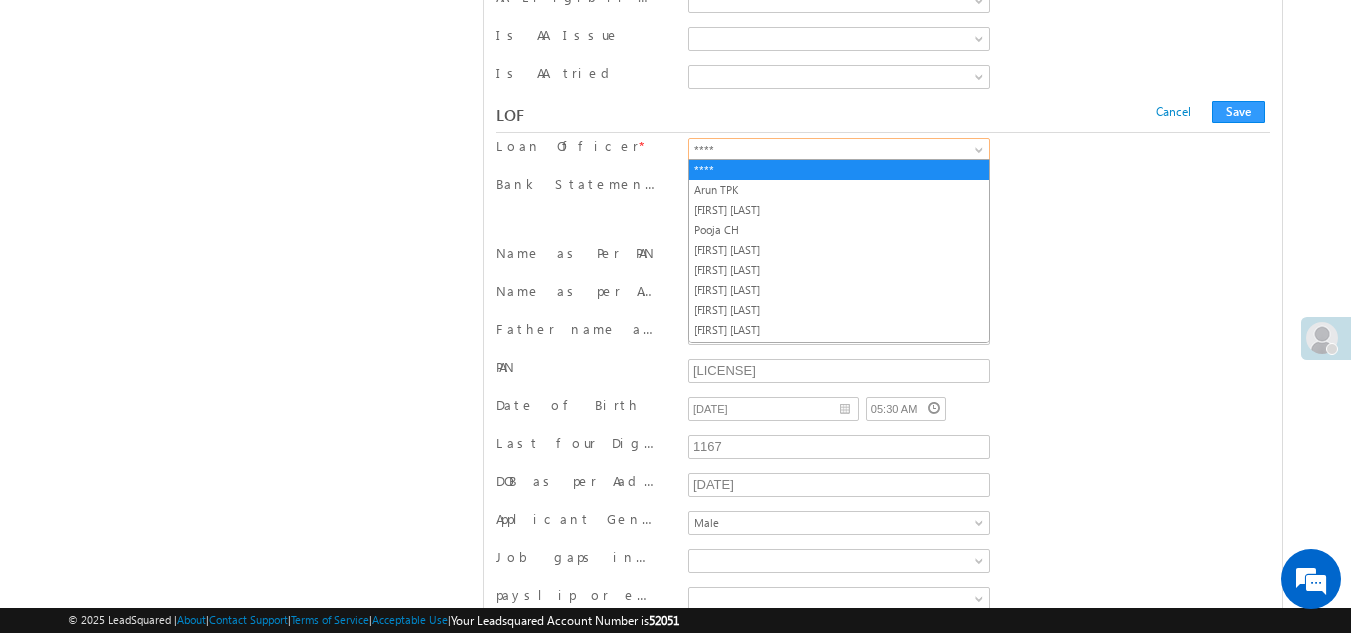 click on "****" at bounding box center (835, 150) 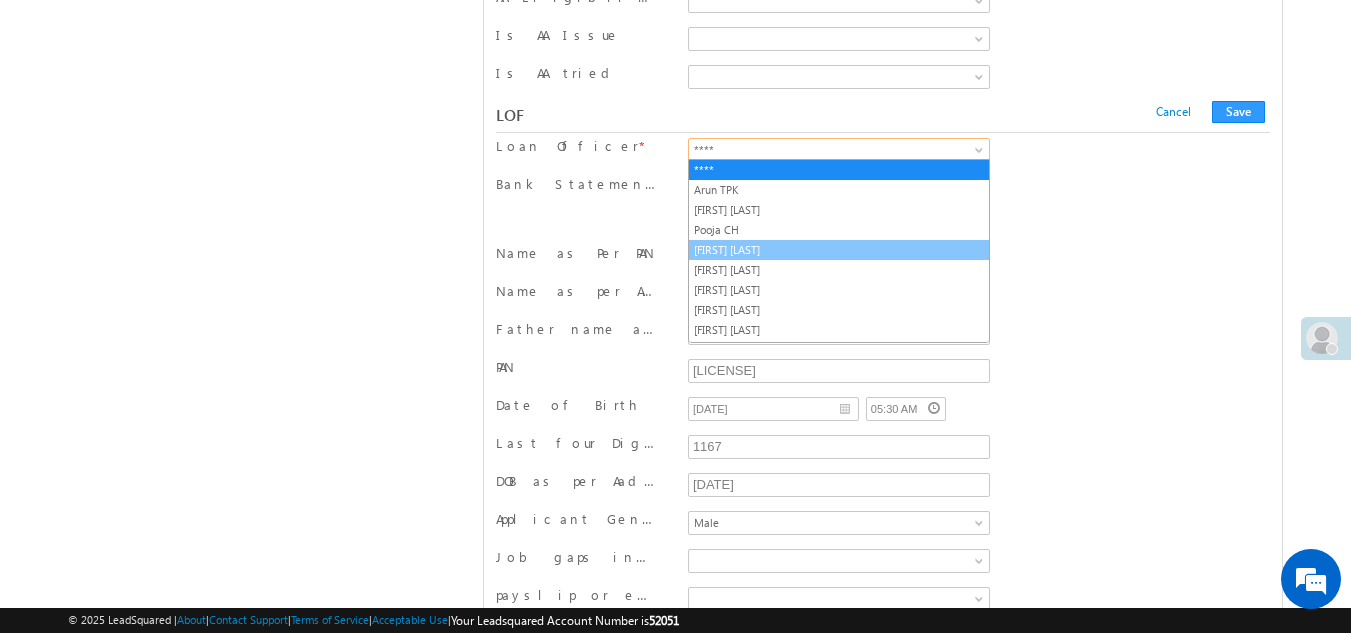click on "[FIRST] [LAST]" at bounding box center [839, 250] 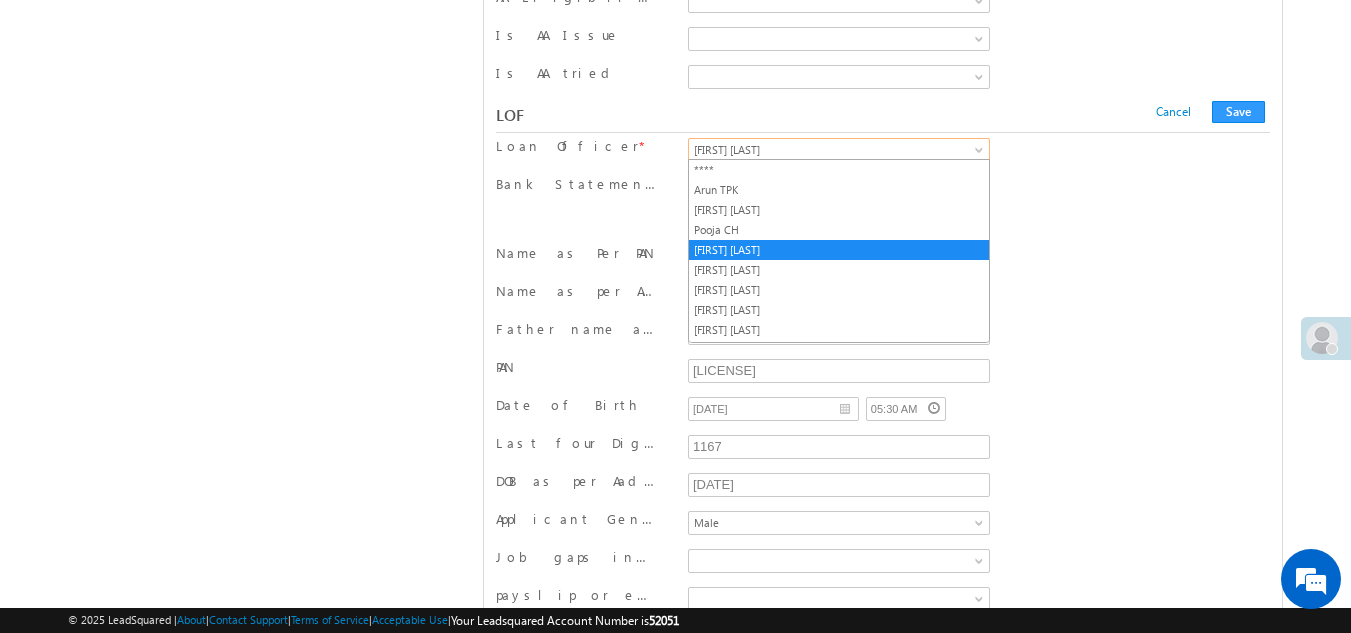 click on "[FIRST] [LAST]" at bounding box center [839, 150] 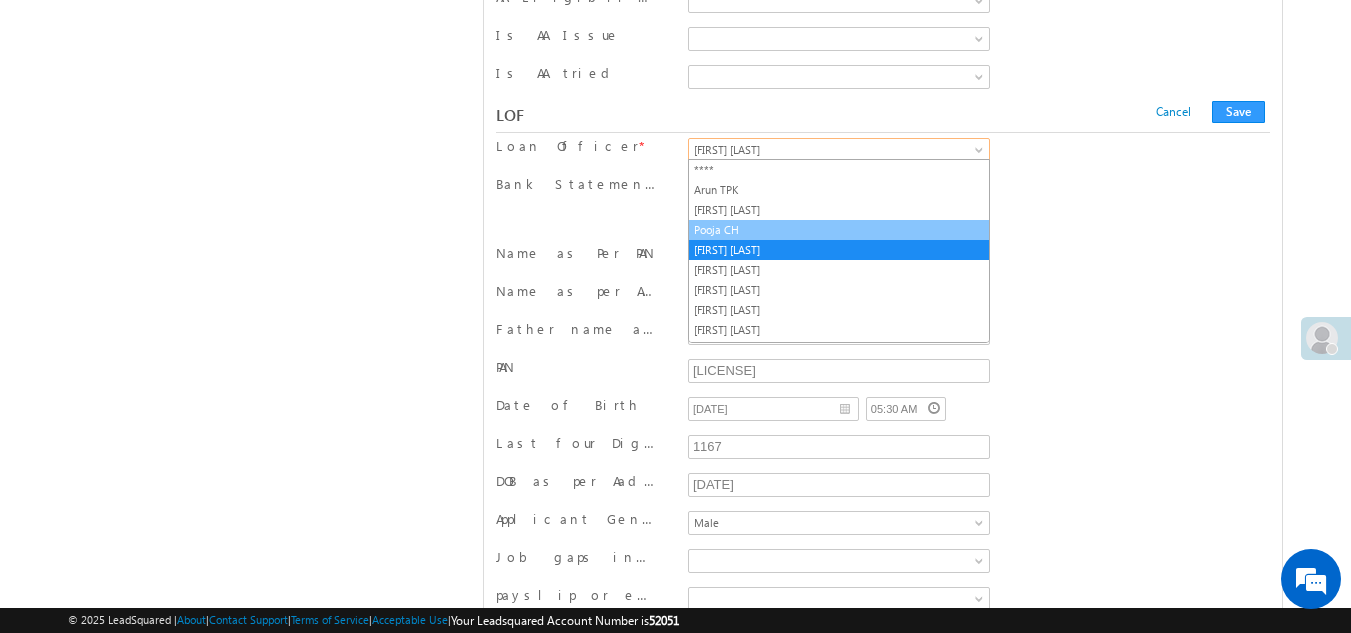 click on "Pooja CH" at bounding box center (839, 230) 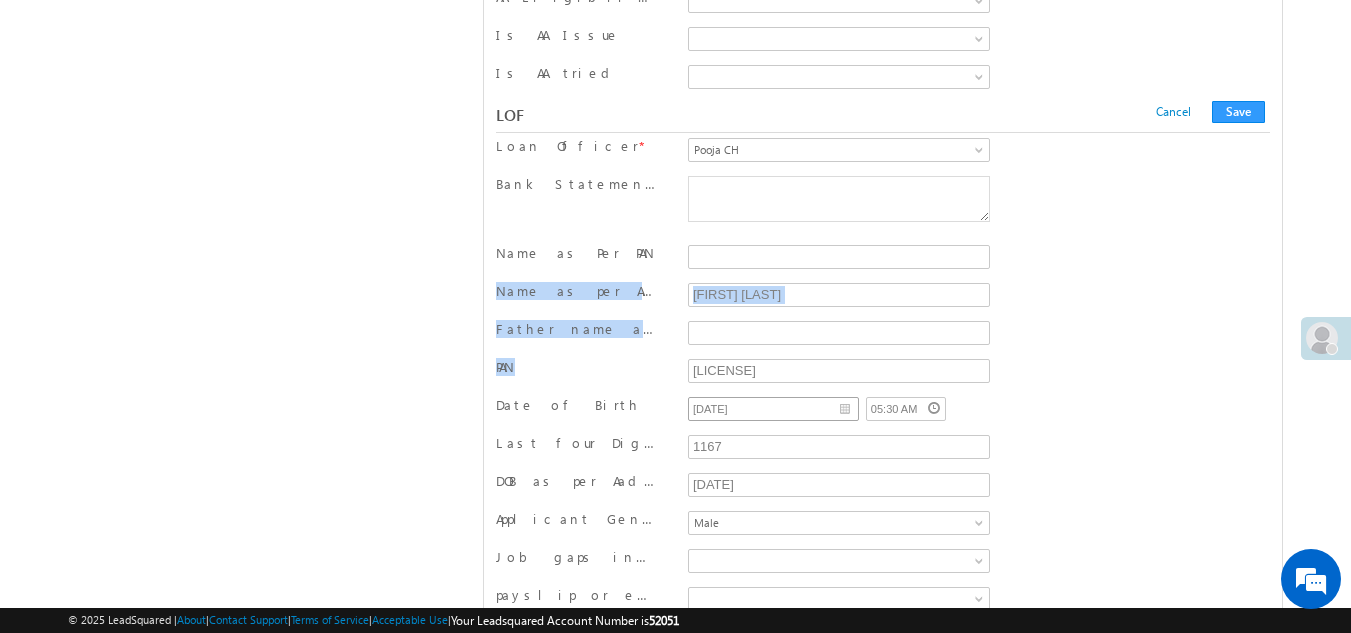 drag, startPoint x: 1088, startPoint y: 240, endPoint x: 825, endPoint y: 403, distance: 309.4156 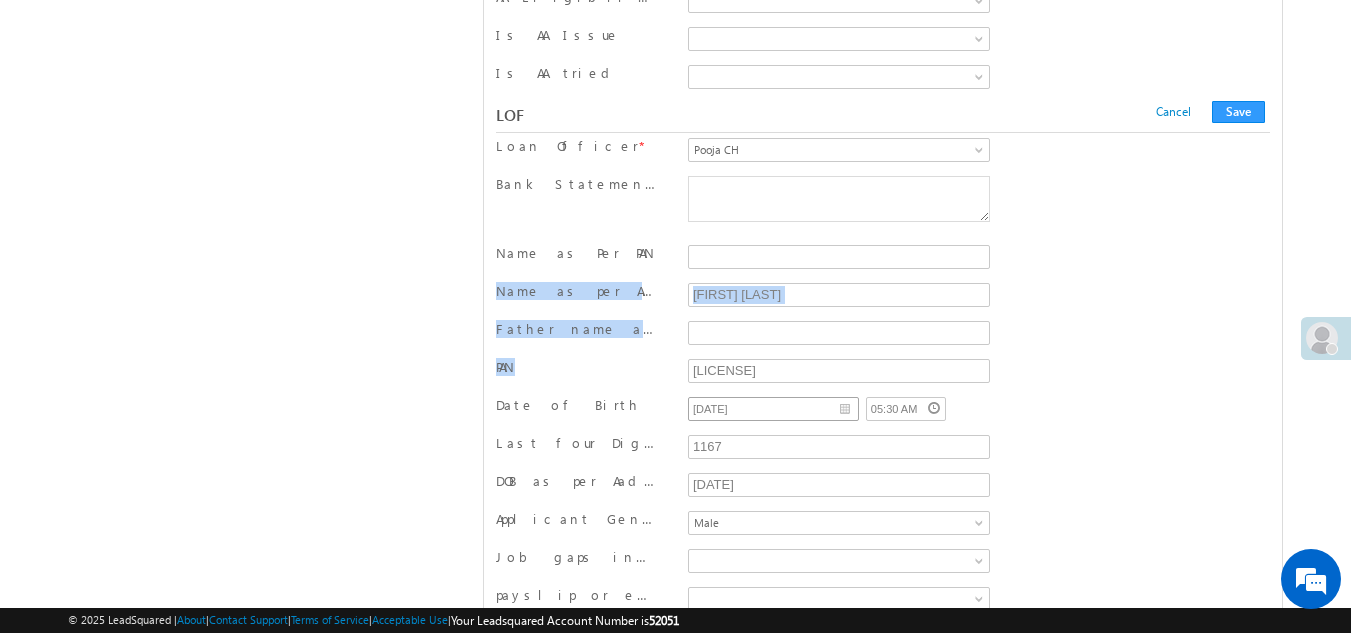 click on "Loan Officer
*
**** [FIRST] [LAST] [FIRST] [LAST] [FIRST] [LAST] [FIRST] [LAST] [FIRST] [LAST] [FIRST] [LAST] [FIRST] [LAST] [FIRST] [LAST] [FIRST] [LAST] [FIRST] [LAST] [FIRST] [LAST] [FIRST] [LAST] [FIRST] [LAST] [FIRST] [LAST] [FIRST] [LAST] [FIRST] [LAST]
Bank Statement Password
Name as Per PAN" at bounding box center [883, 1228] 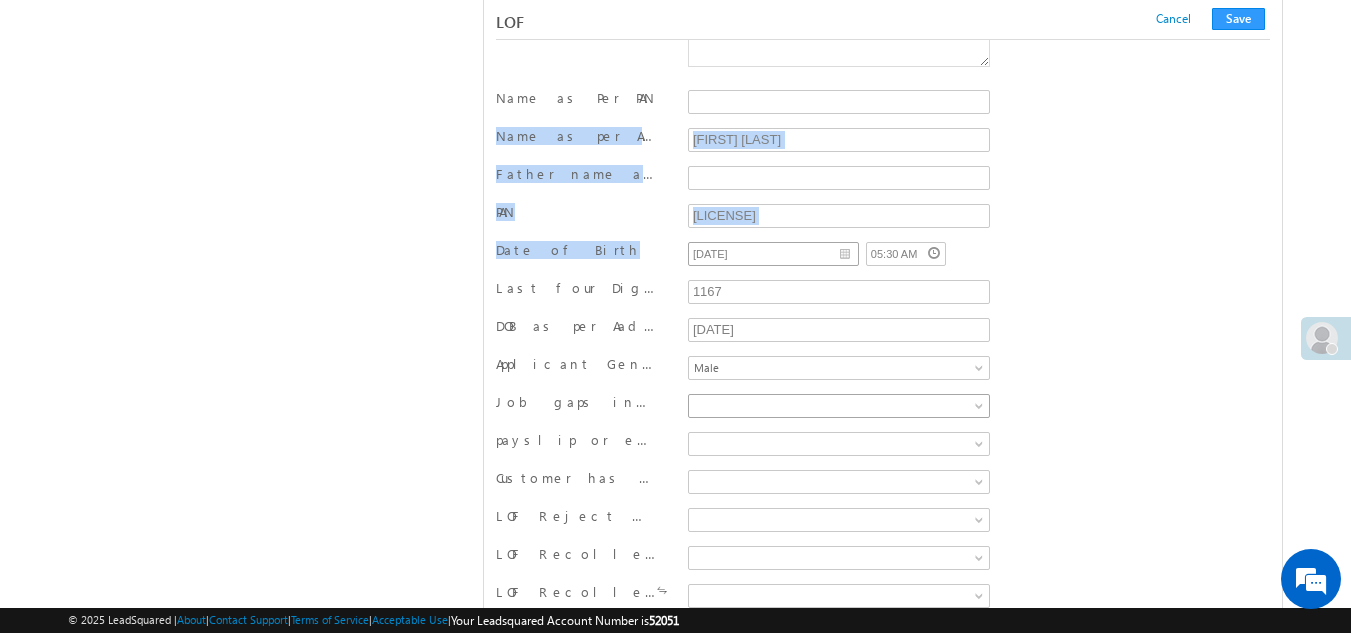 scroll, scrollTop: 6208, scrollLeft: 0, axis: vertical 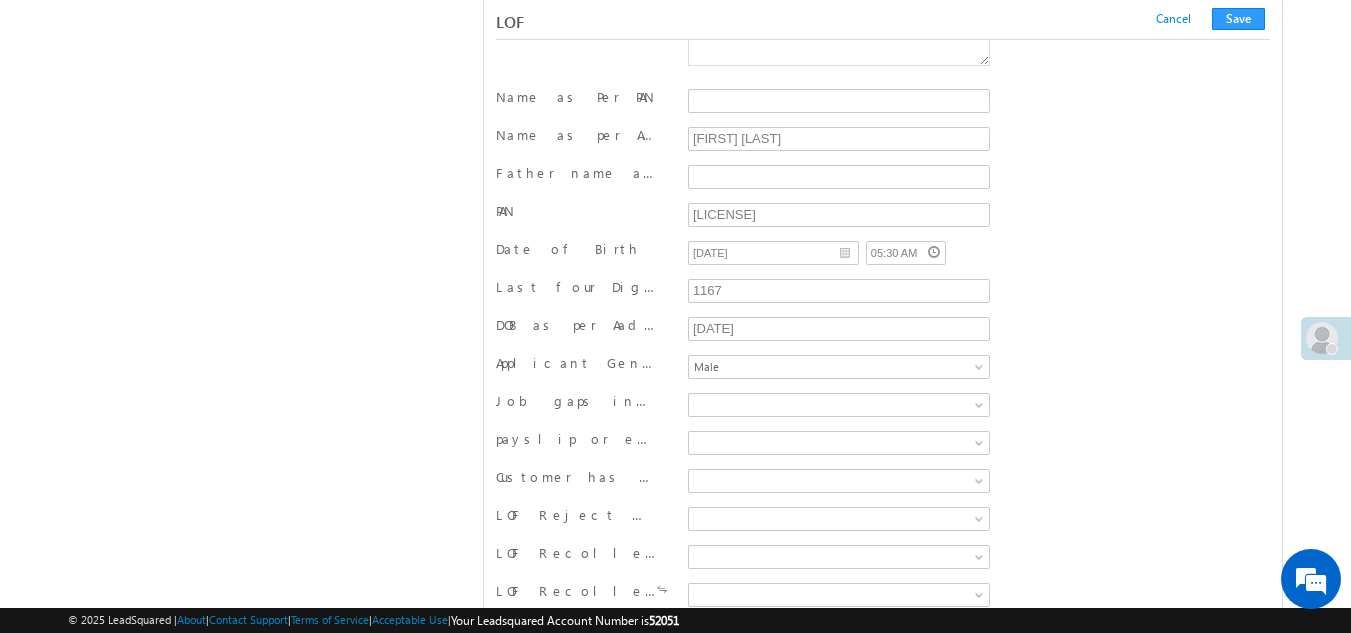 click on "Applicant Gender
Male Female Others Male" at bounding box center (883, 369) 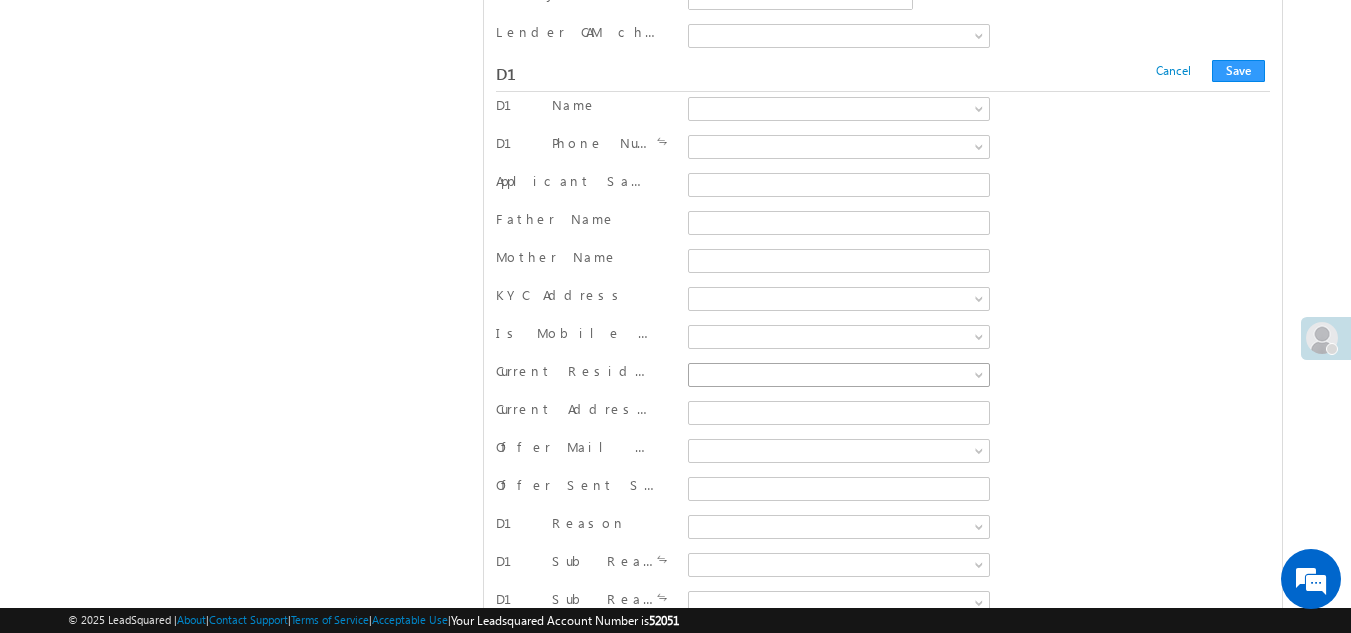 scroll, scrollTop: 9896, scrollLeft: 0, axis: vertical 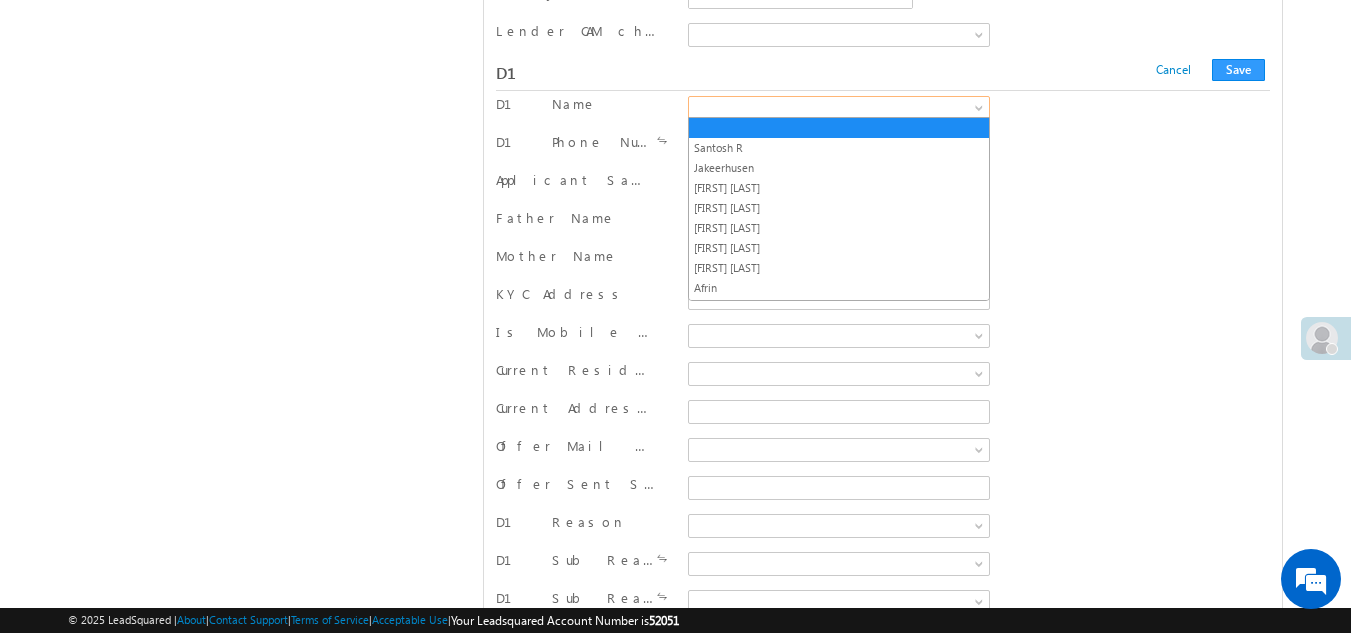 click at bounding box center (835, 108) 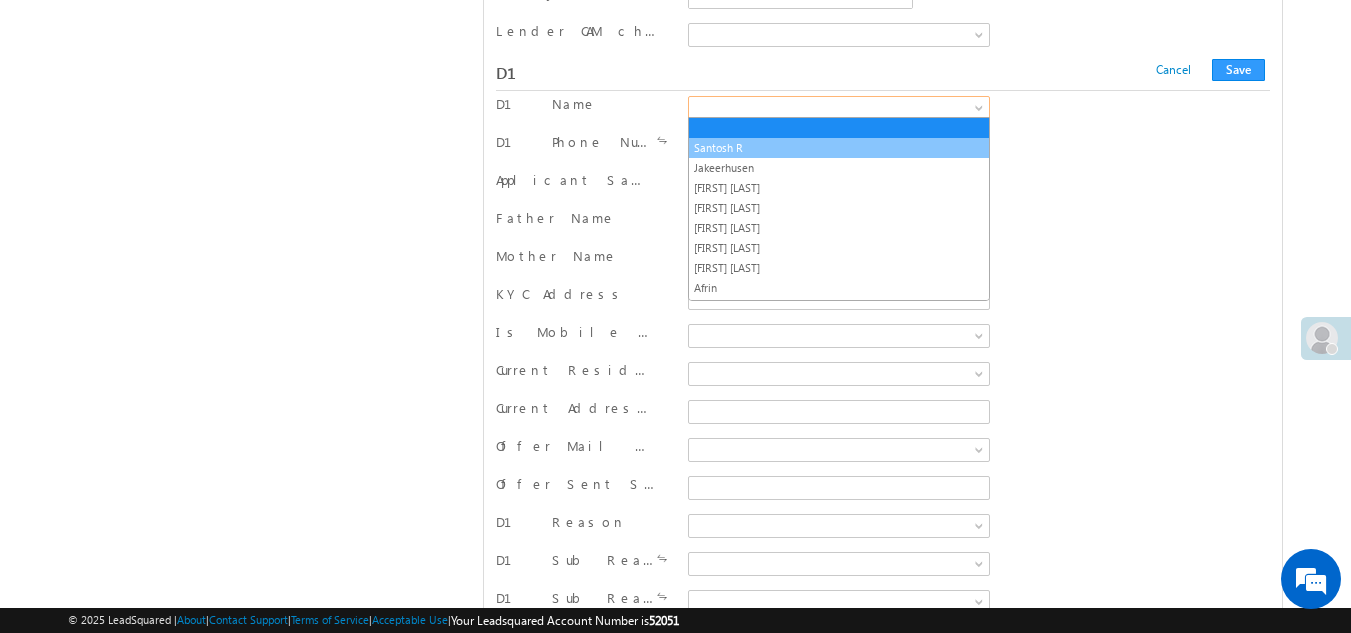 click on "Santosh R" at bounding box center [839, 148] 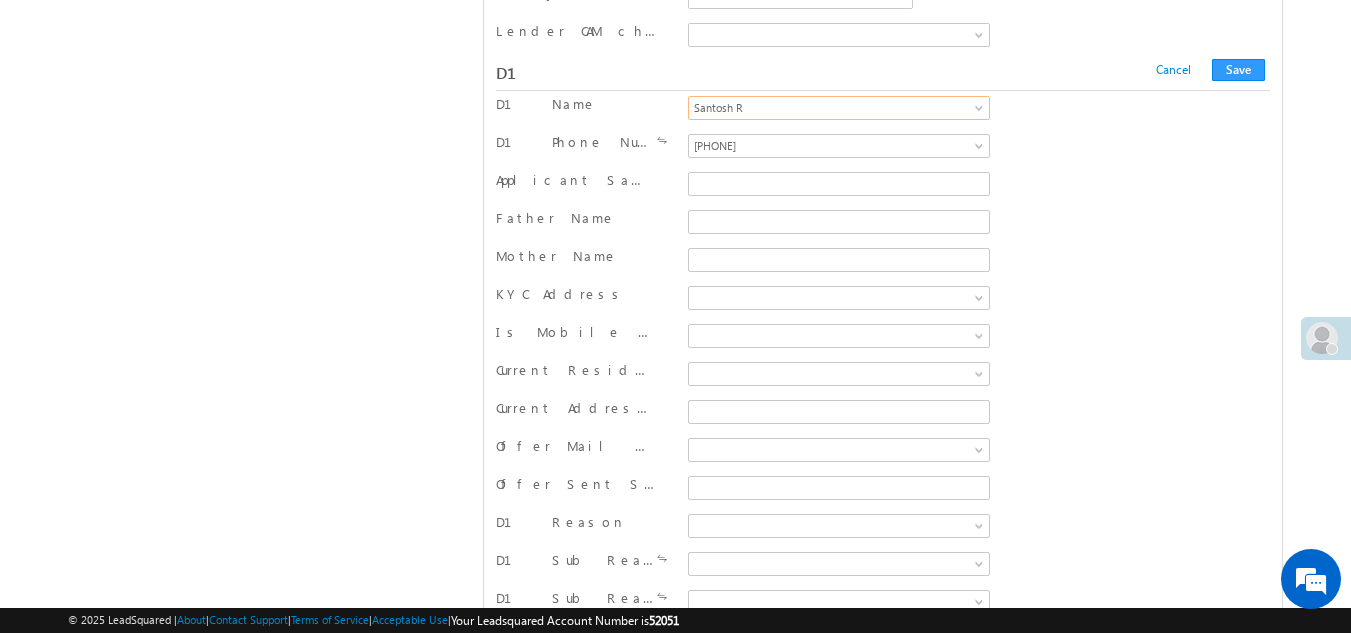 click on "Applicant Salary" at bounding box center [883, 186] 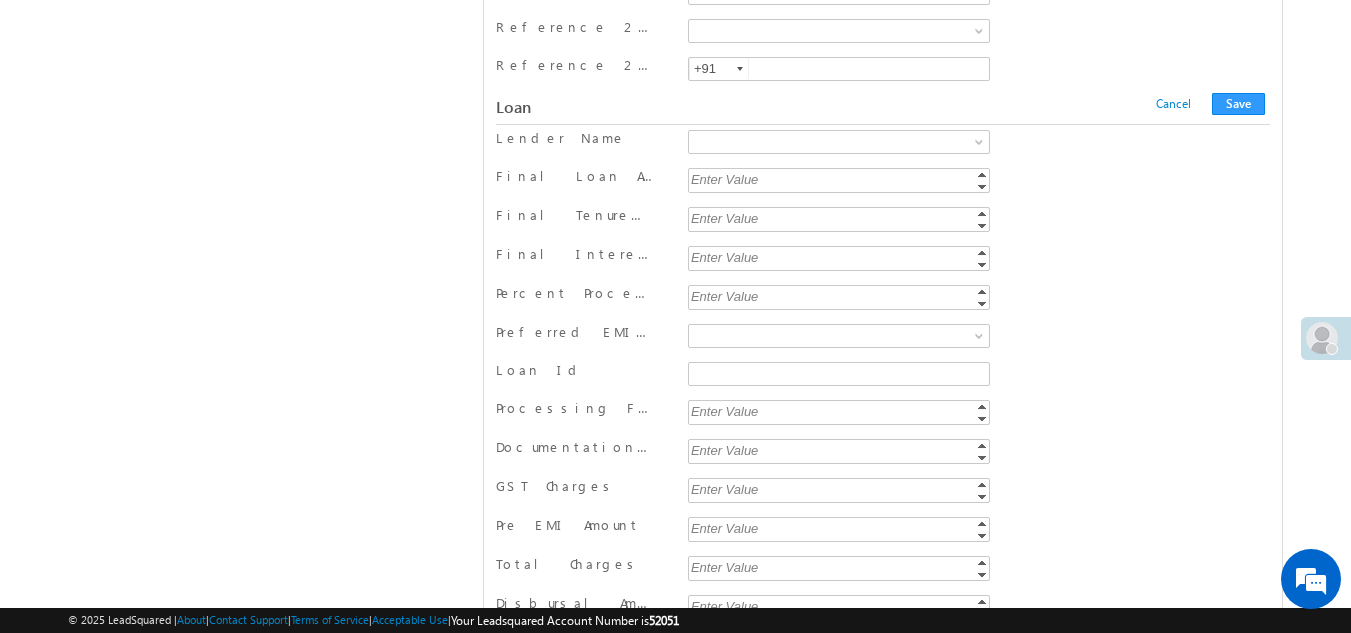 scroll, scrollTop: 16592, scrollLeft: 0, axis: vertical 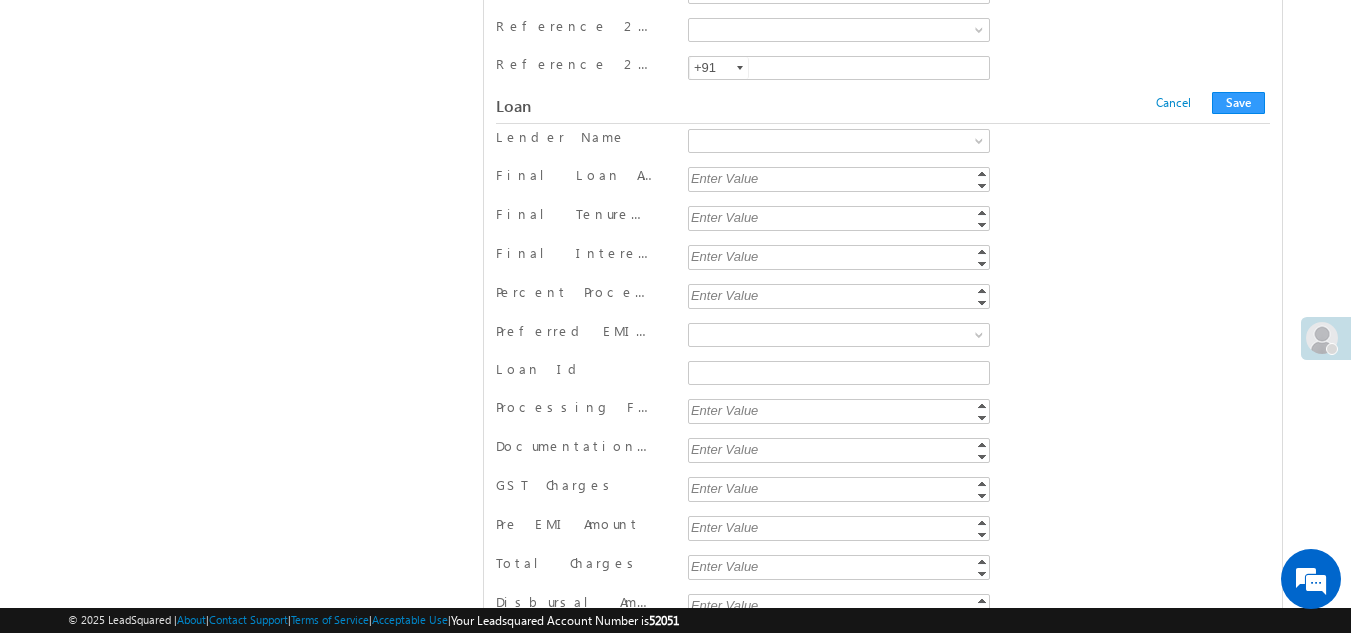 click on "Enter Value" at bounding box center [840, 217] 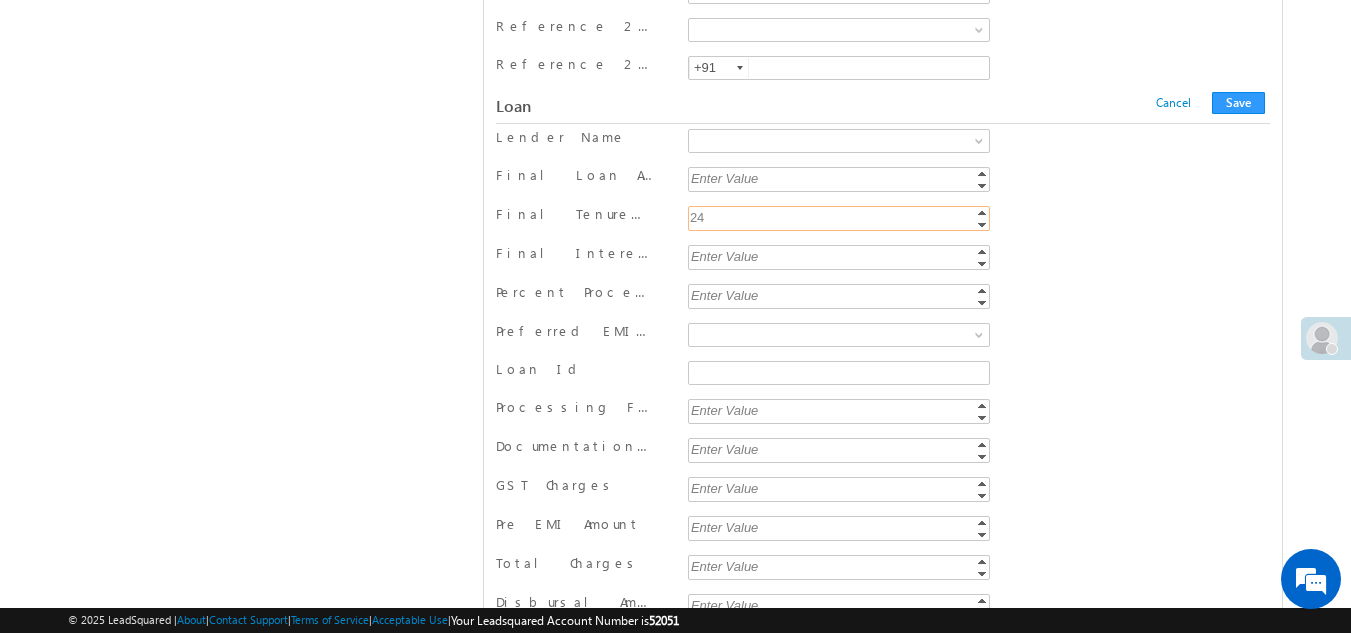 type on "24" 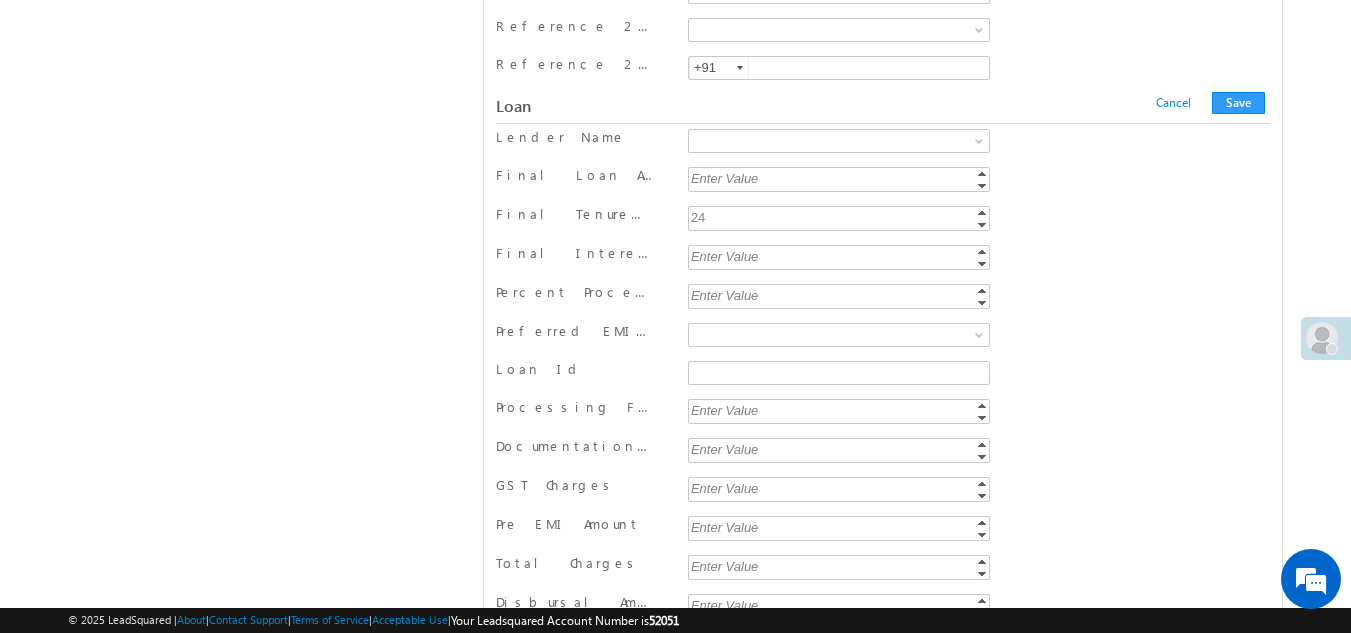 click on "Enter Value" at bounding box center (840, 256) 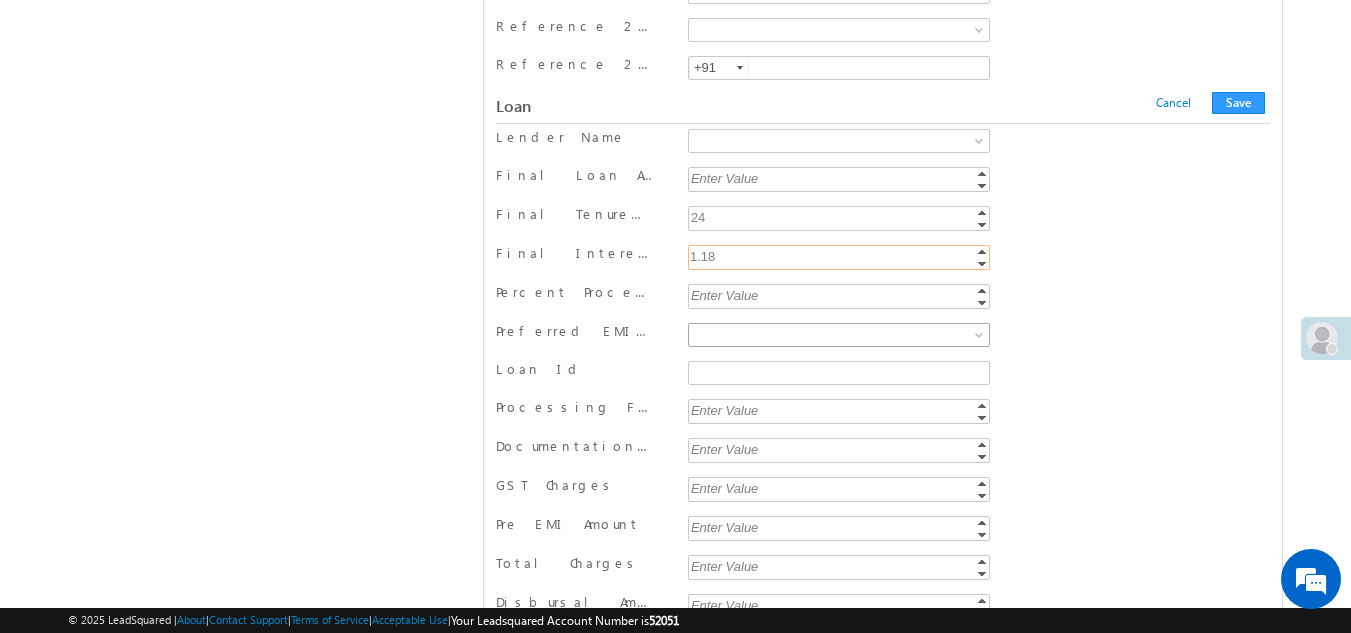 type on "1.18" 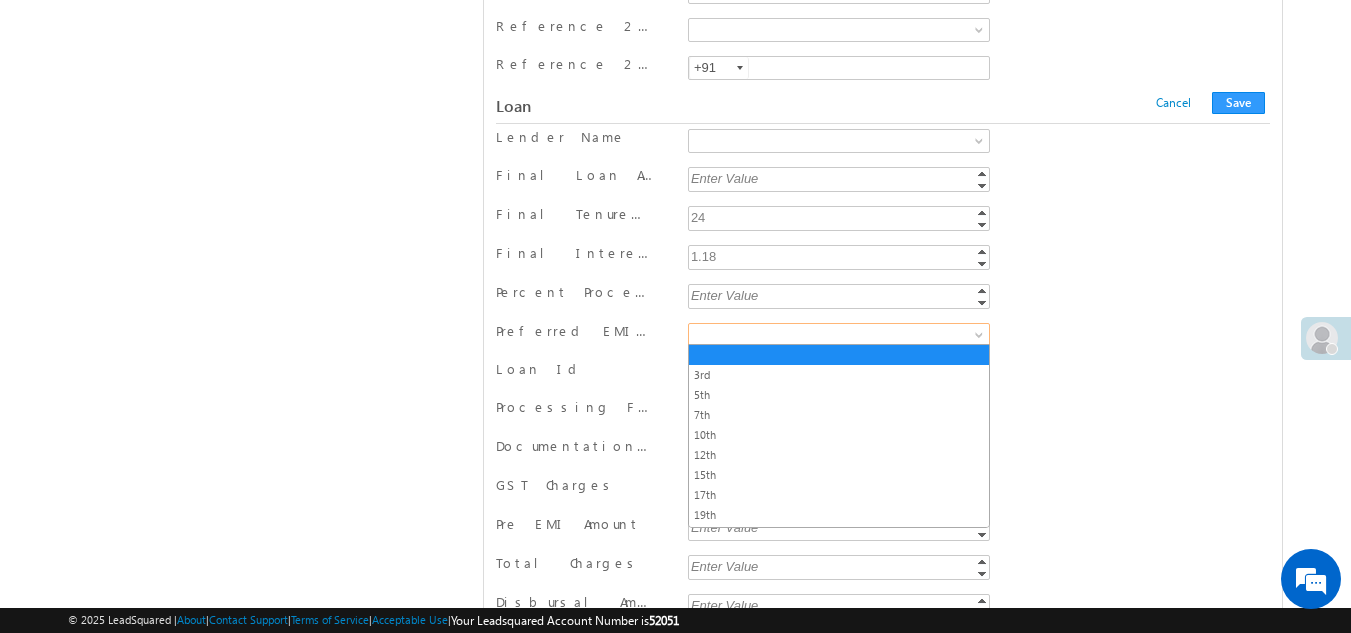click at bounding box center (835, 335) 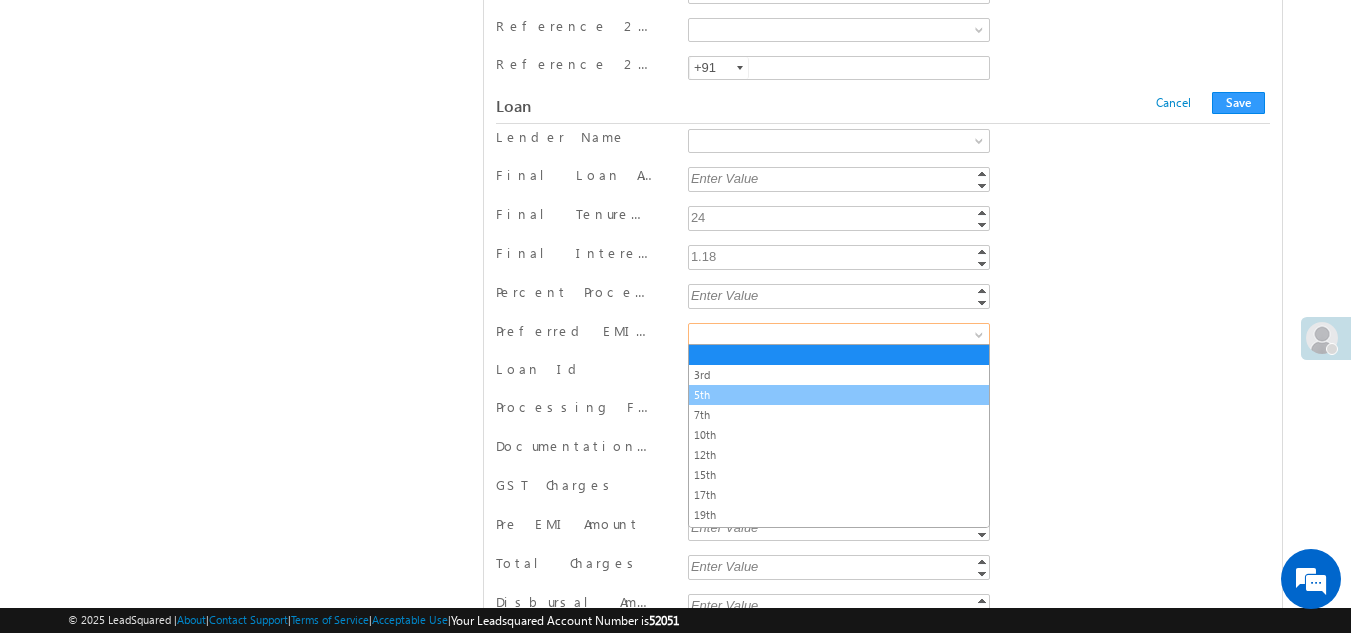 click on "5th" at bounding box center (839, 395) 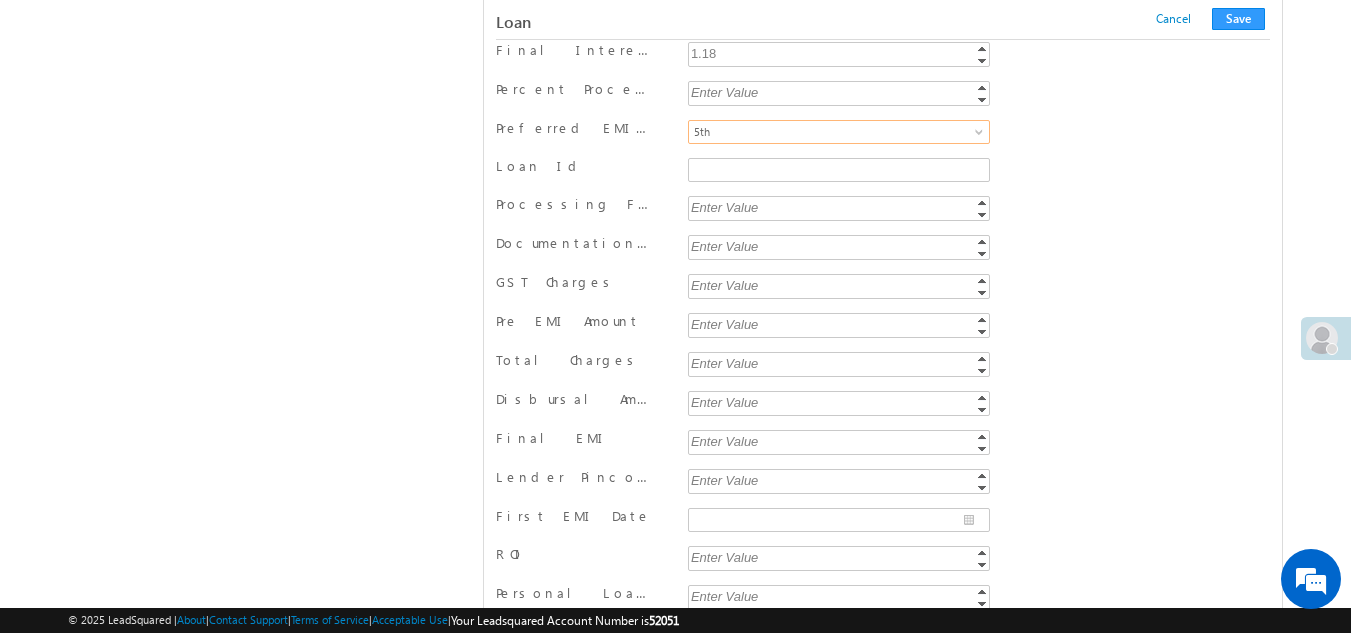 scroll, scrollTop: 16804, scrollLeft: 0, axis: vertical 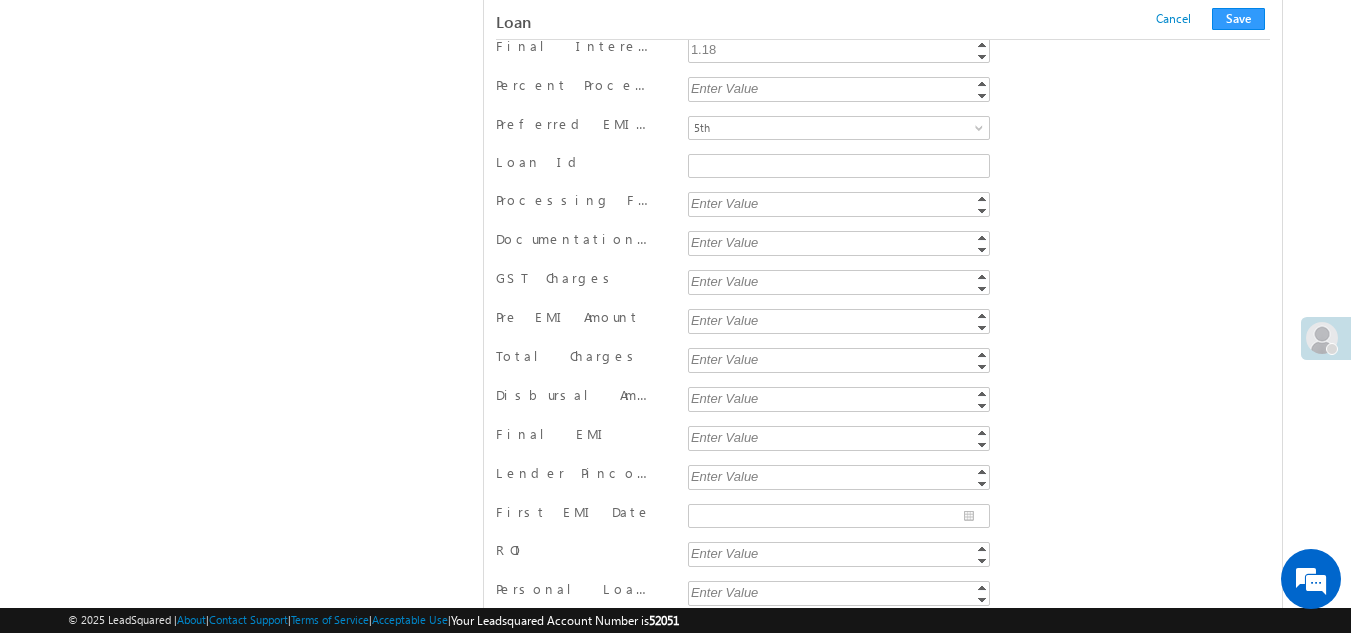click on "Enter Value" at bounding box center [840, 320] 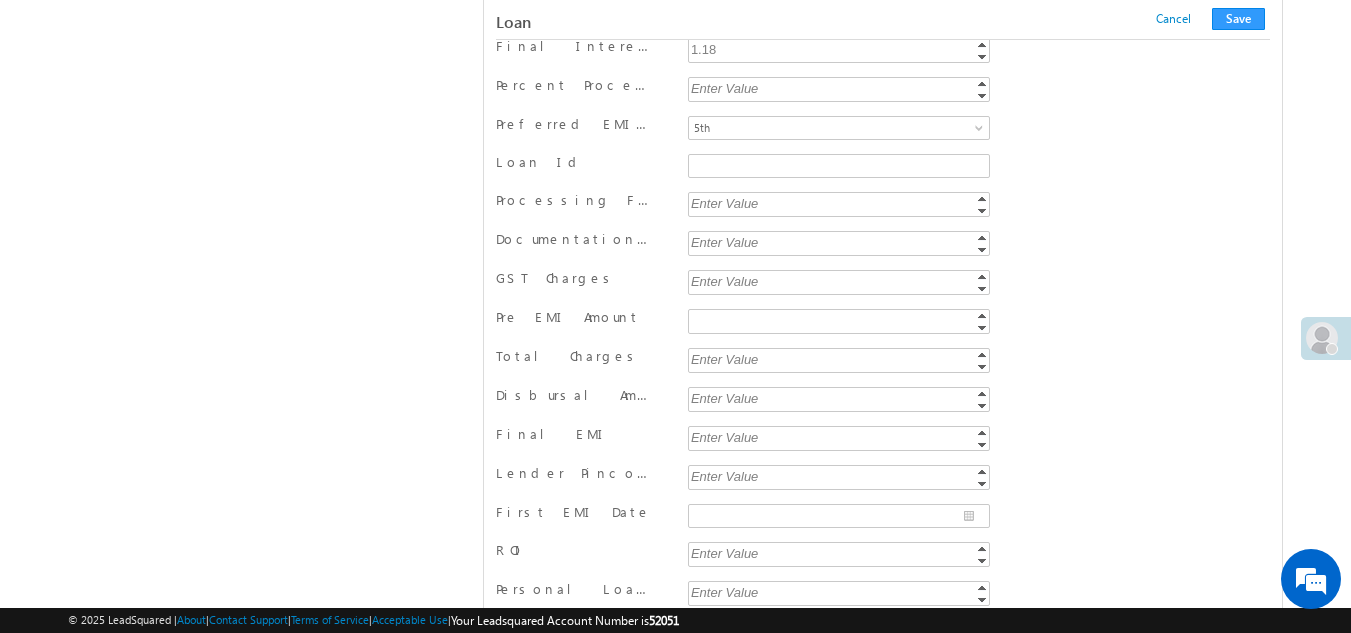 click on "Enter Value" at bounding box center (840, 437) 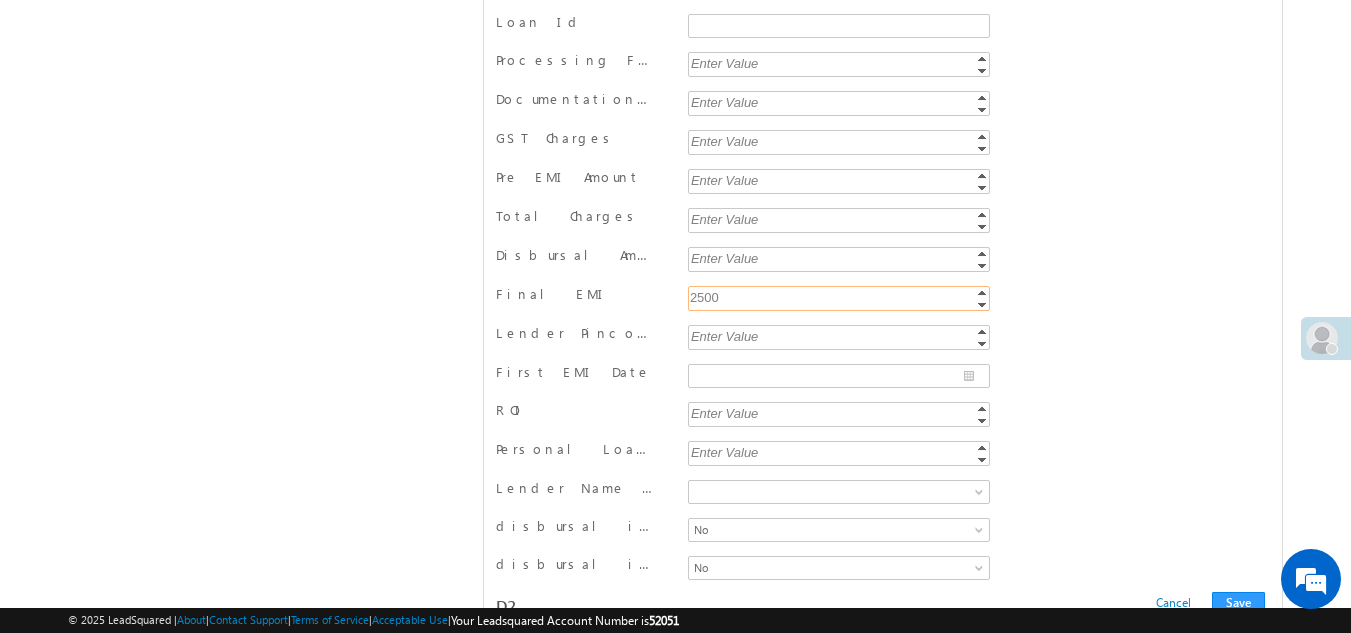 scroll, scrollTop: 16949, scrollLeft: 0, axis: vertical 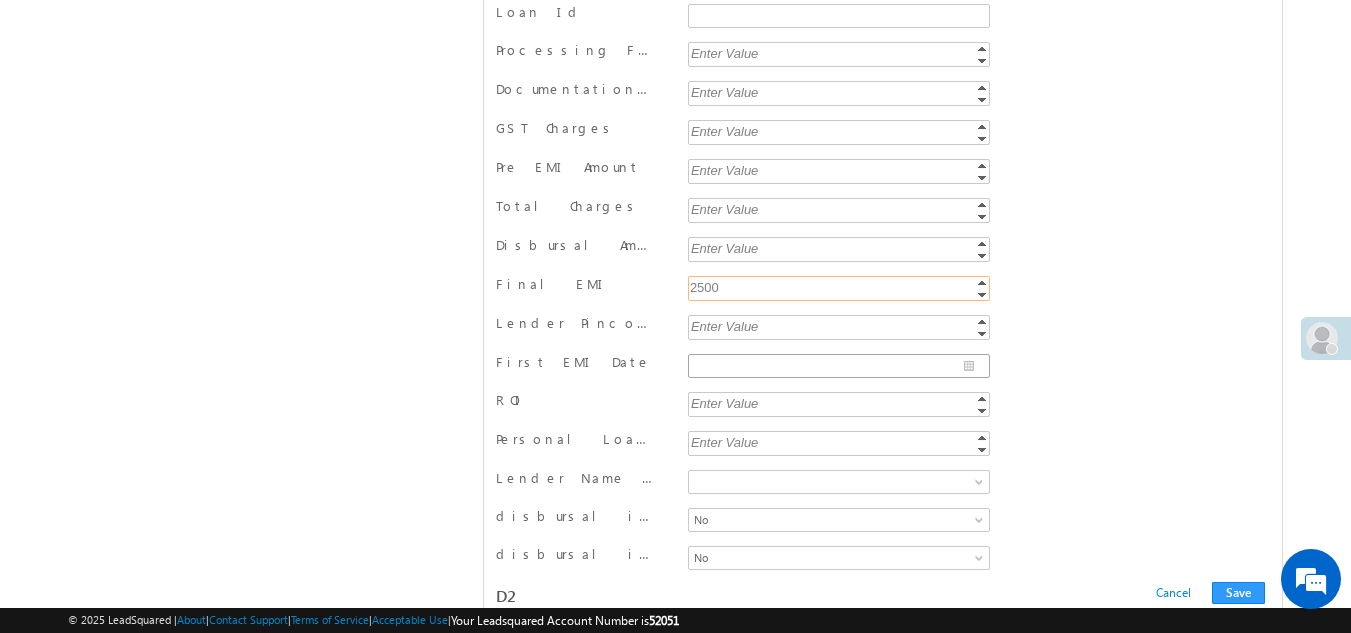 type on "2500" 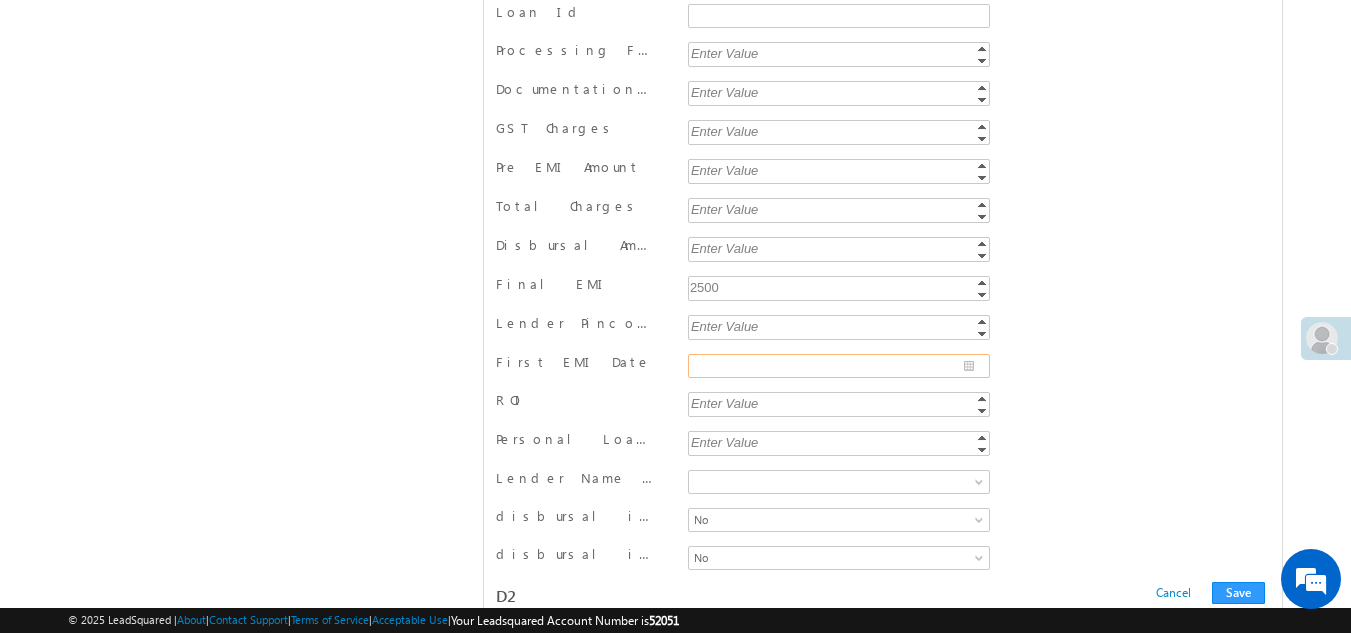 click on "First EMI Date" at bounding box center [839, 366] 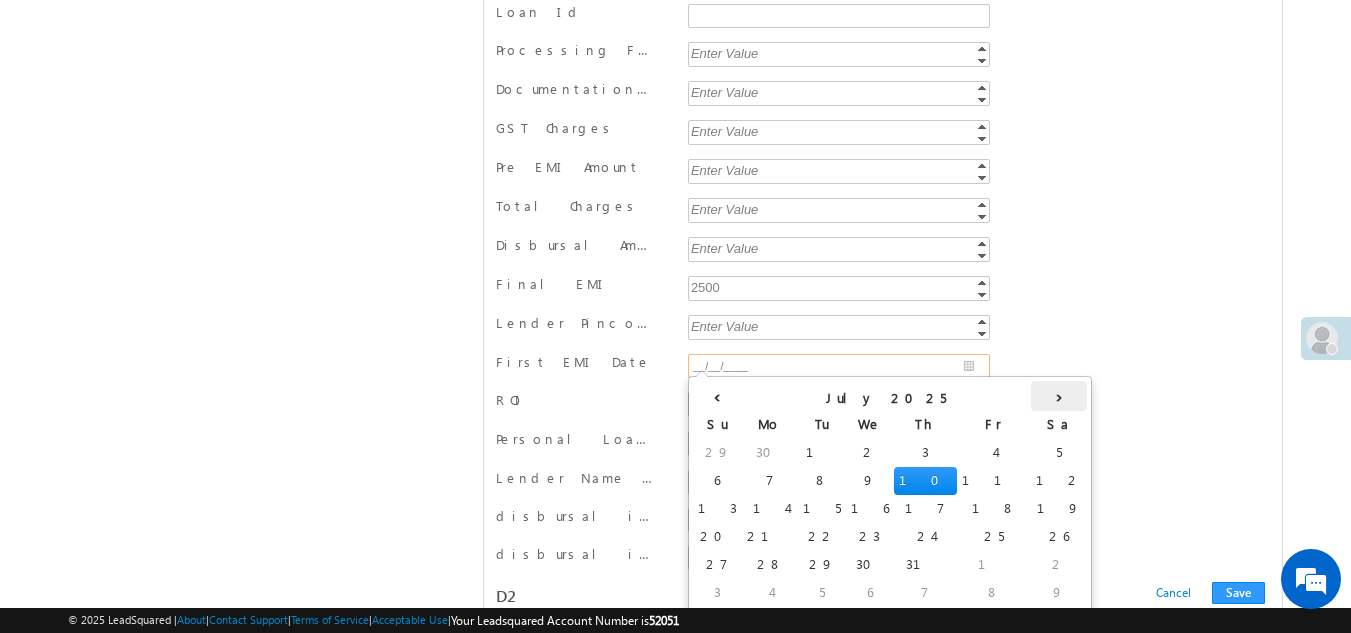 click on "›" at bounding box center [1059, 396] 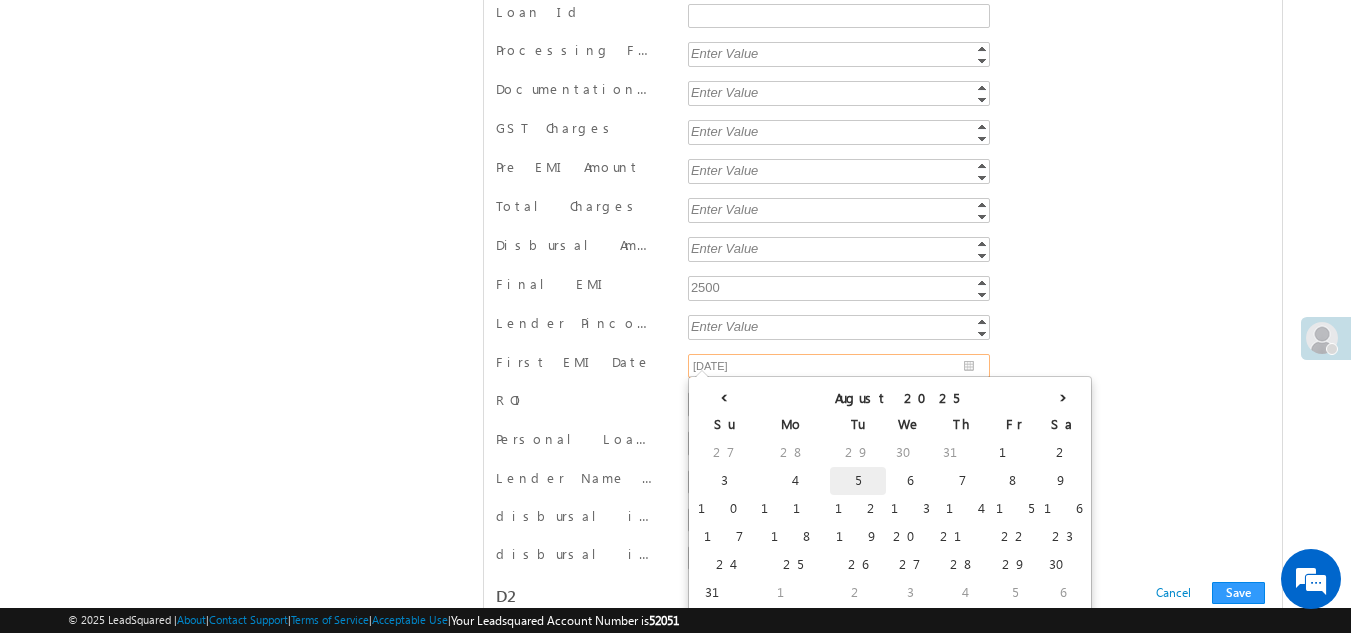 click on "5" at bounding box center [858, 481] 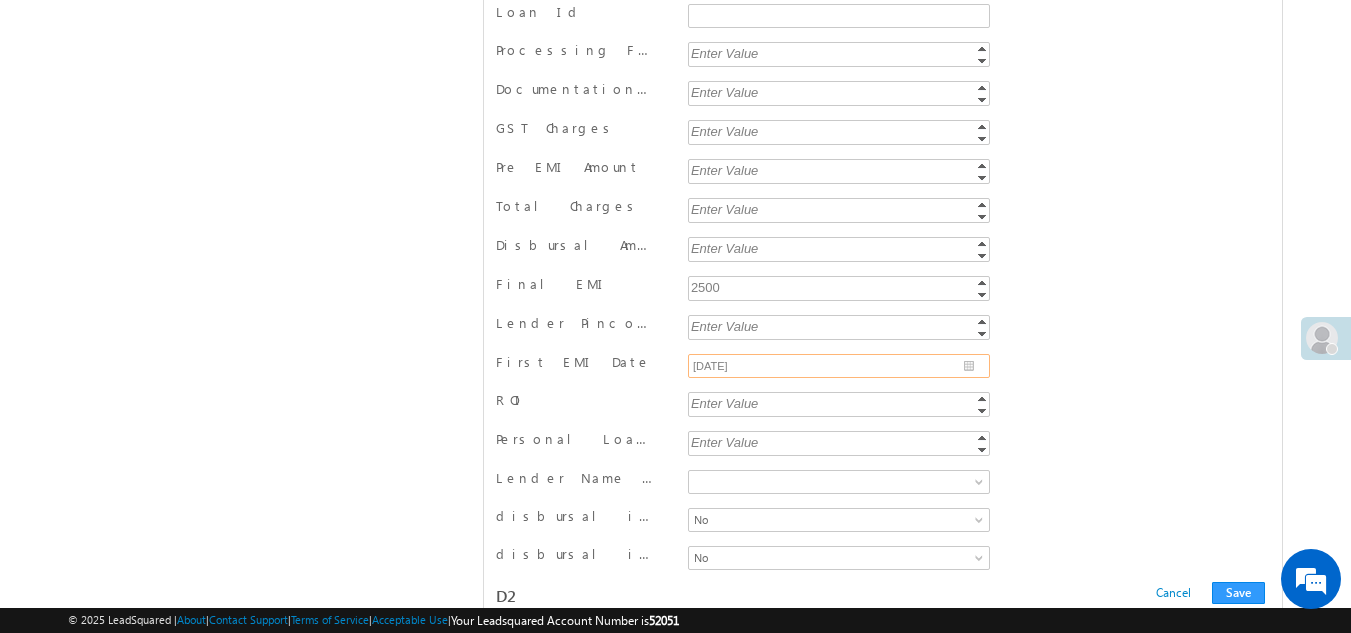 scroll, scrollTop: 16957, scrollLeft: 0, axis: vertical 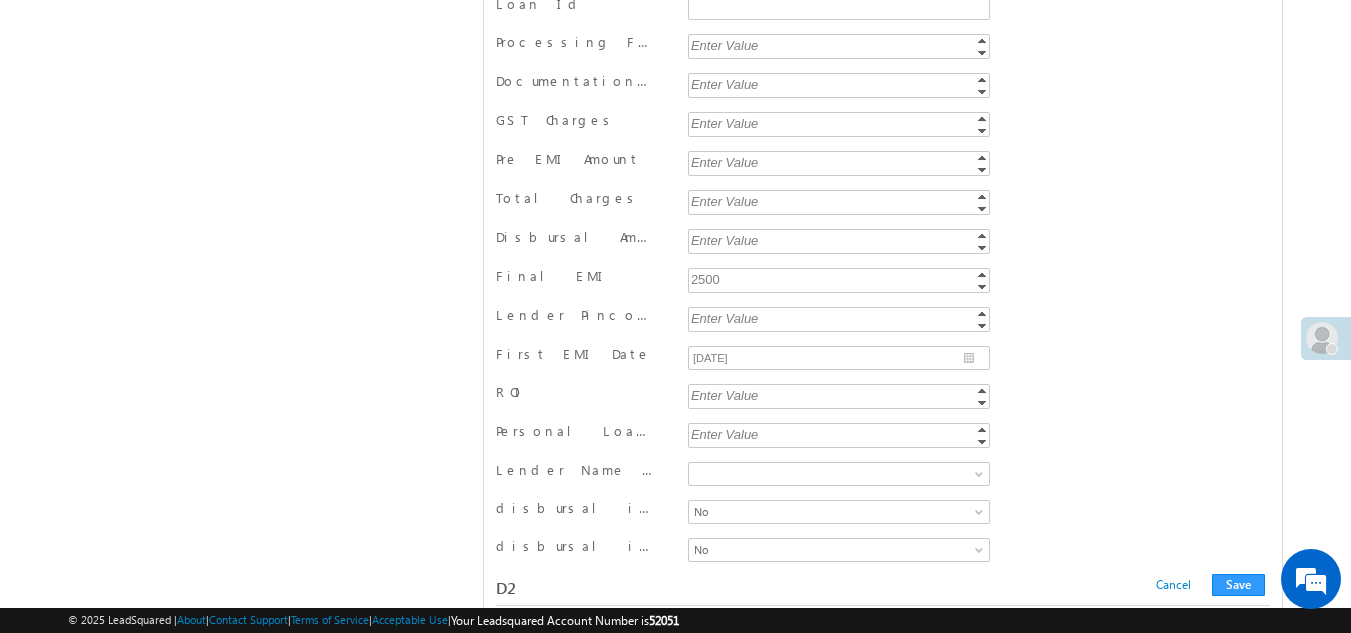 click on "Enter Value" at bounding box center (840, 395) 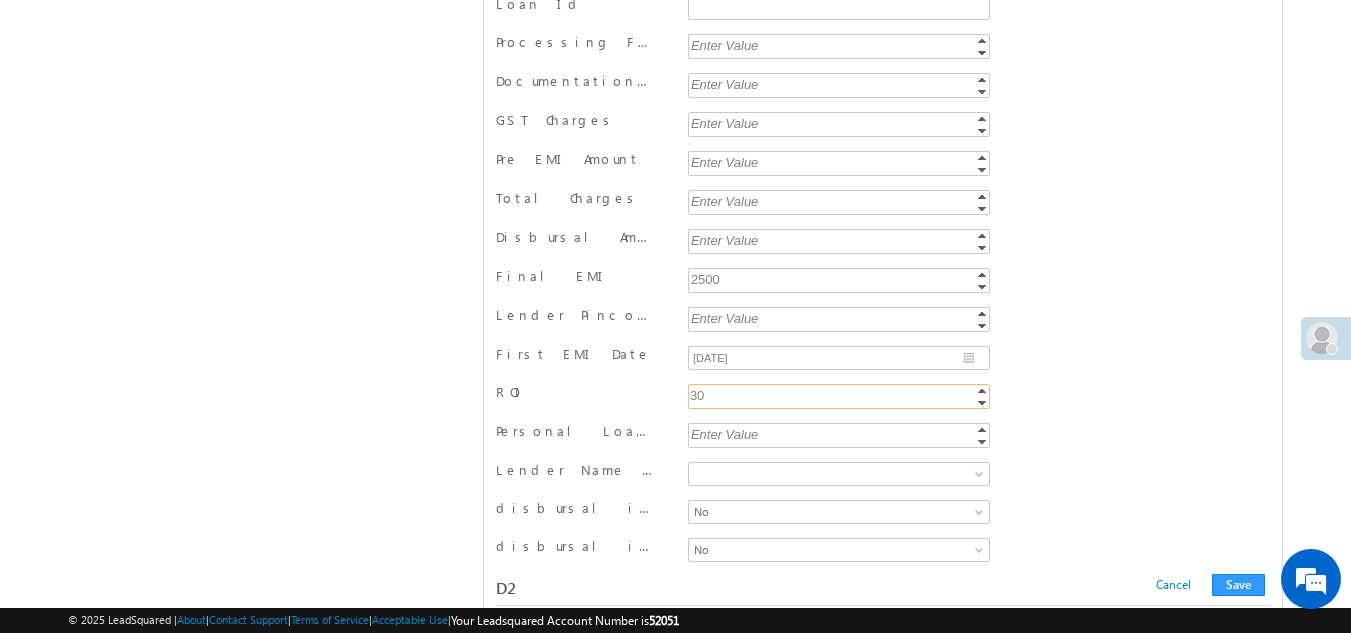 type on "30" 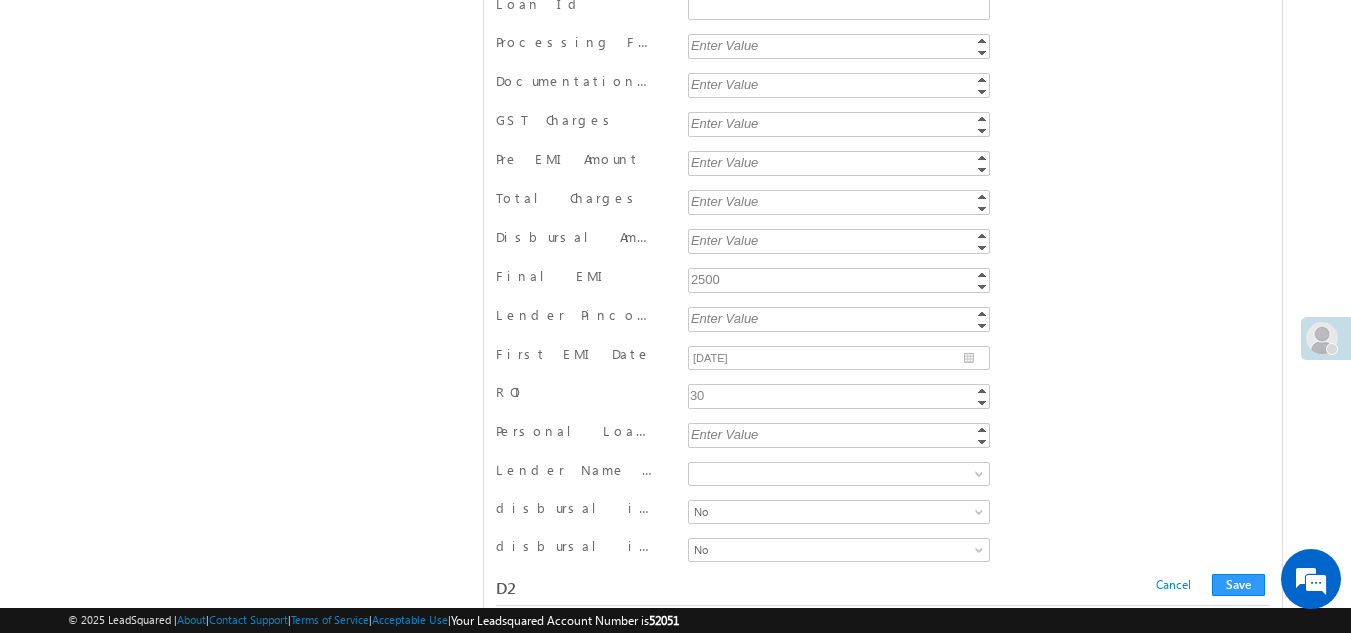 click on "First EMI Date
[DATE]" at bounding box center [883, 360] 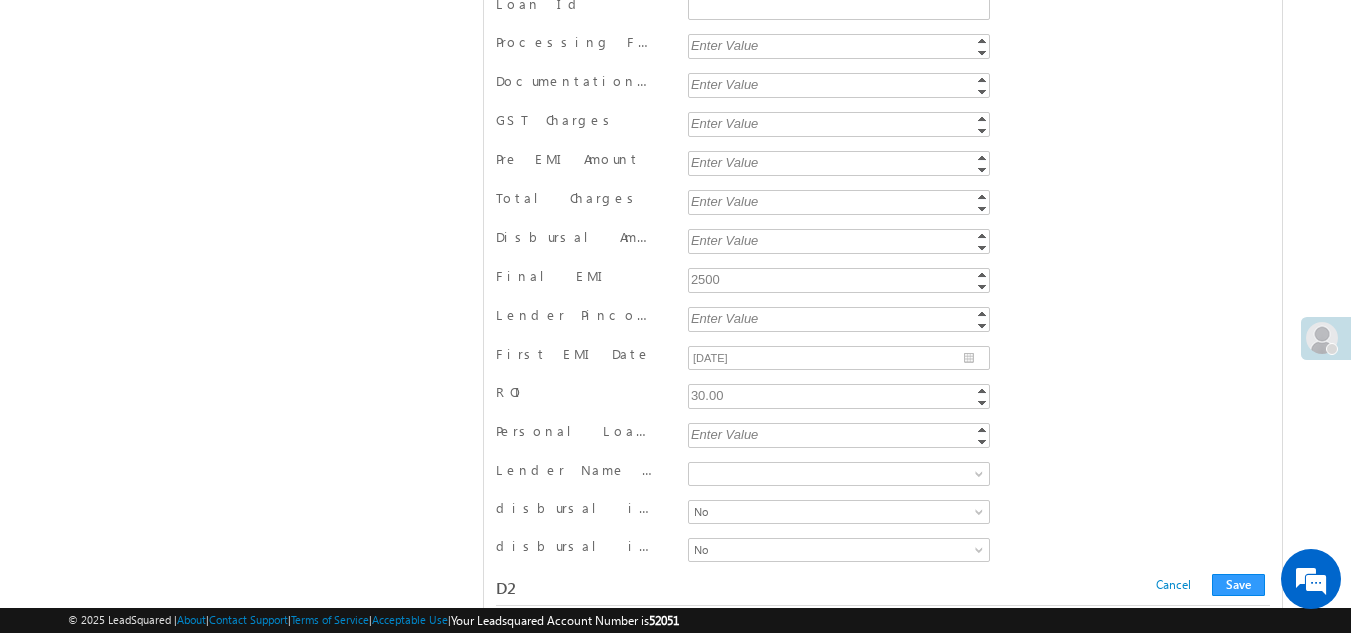 click on "Enter Value" at bounding box center [840, 434] 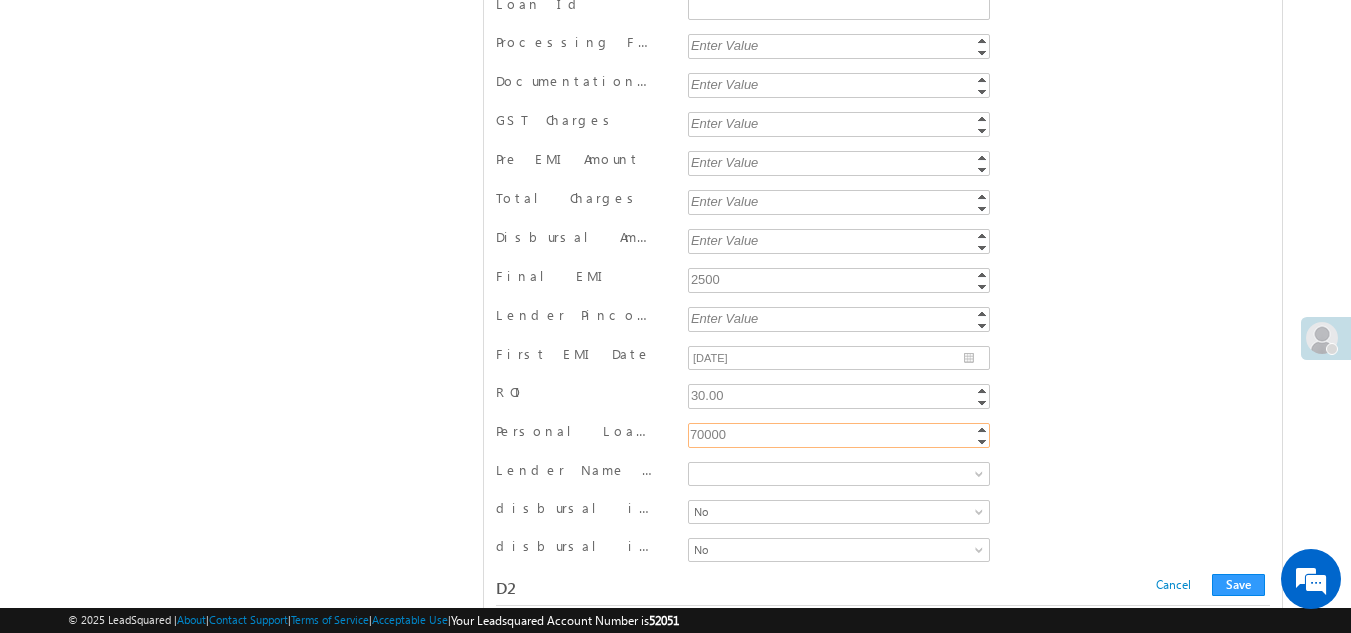 type on "70000" 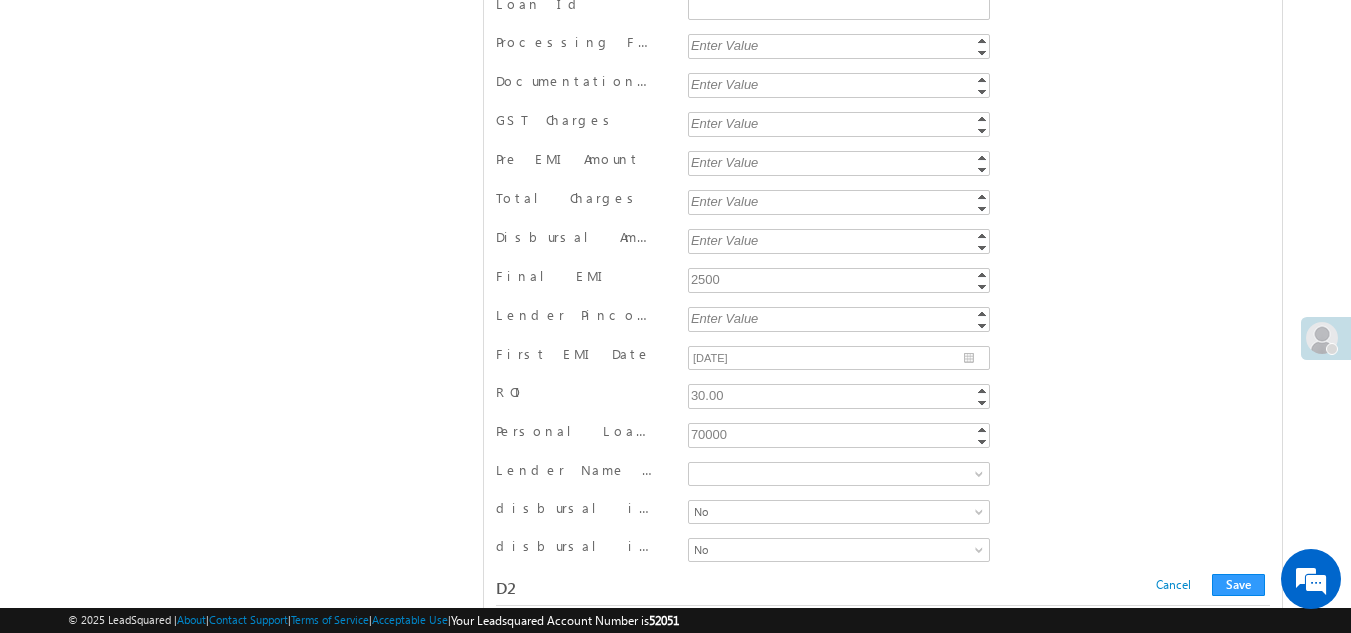 click on "Personal Loan Final Amount
70000 70000 Increment Decrement" at bounding box center [883, 437] 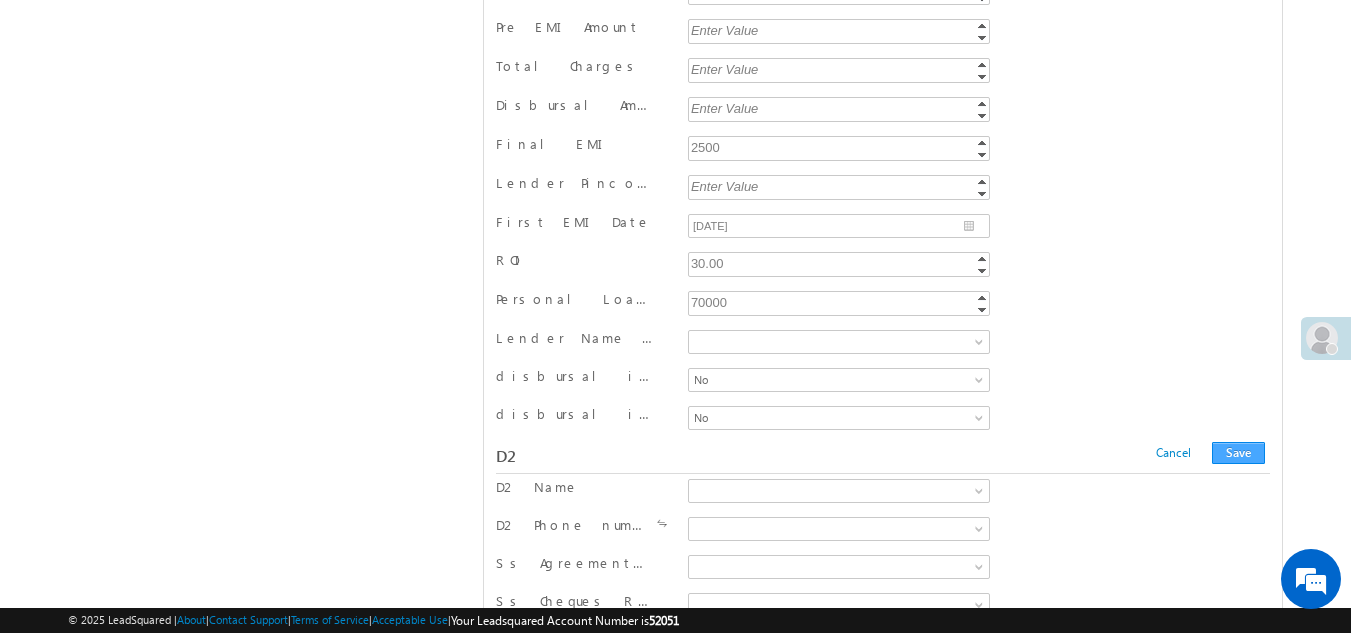 scroll, scrollTop: 17090, scrollLeft: 0, axis: vertical 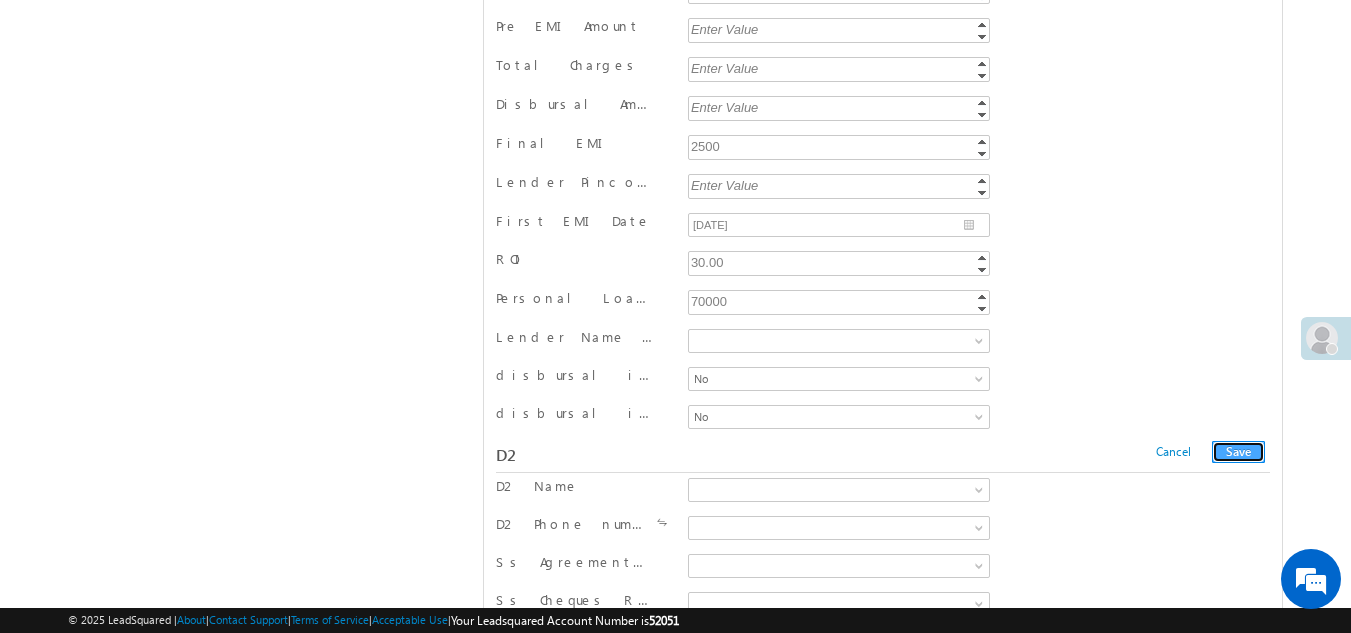 click on "Save" at bounding box center [1238, 452] 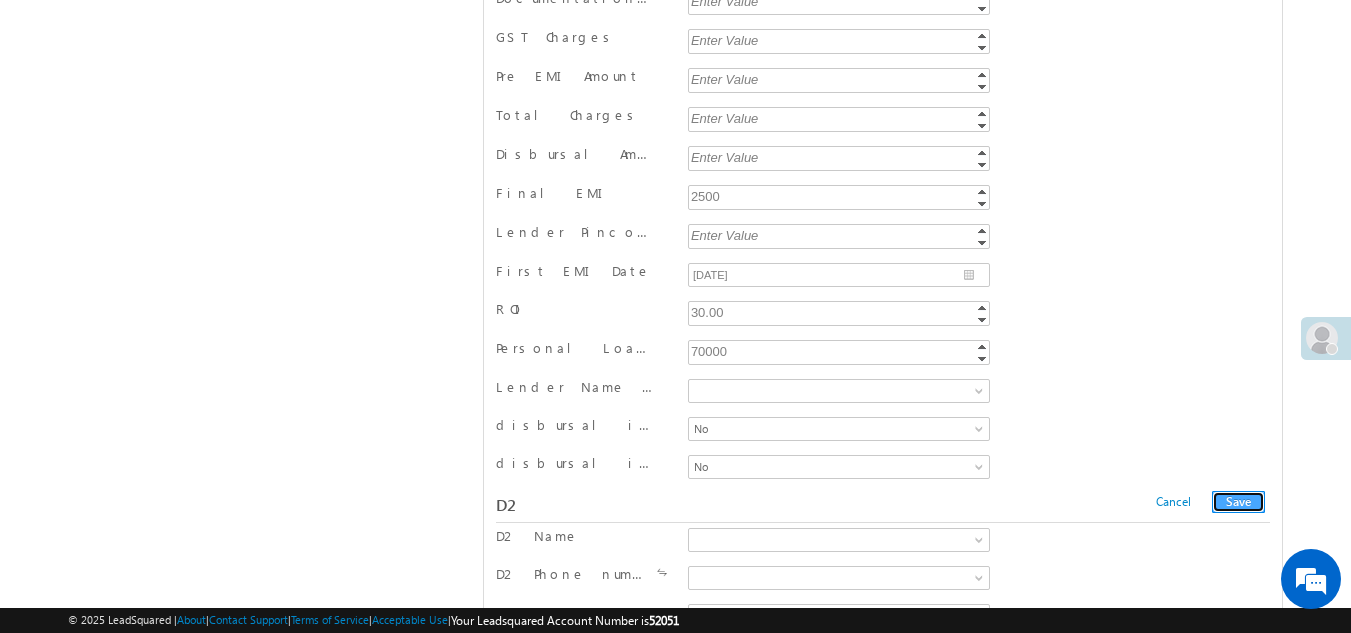 scroll, scrollTop: 0, scrollLeft: 0, axis: both 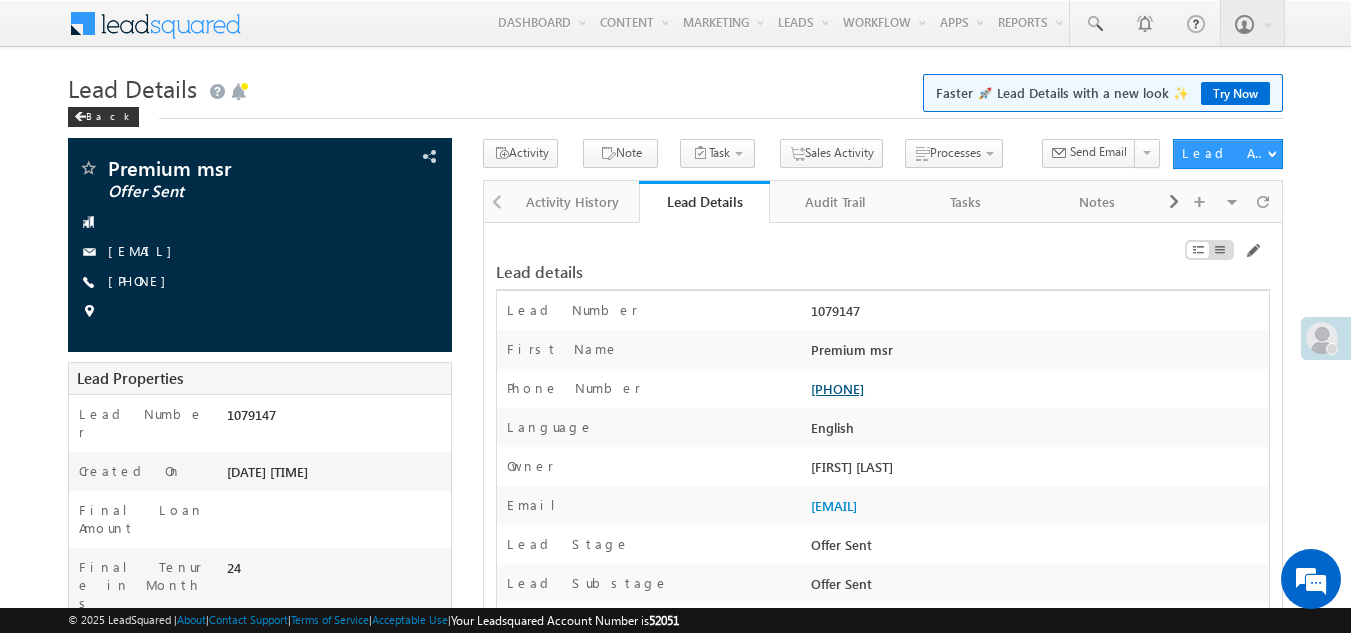drag, startPoint x: 922, startPoint y: 384, endPoint x: 840, endPoint y: 390, distance: 82.219215 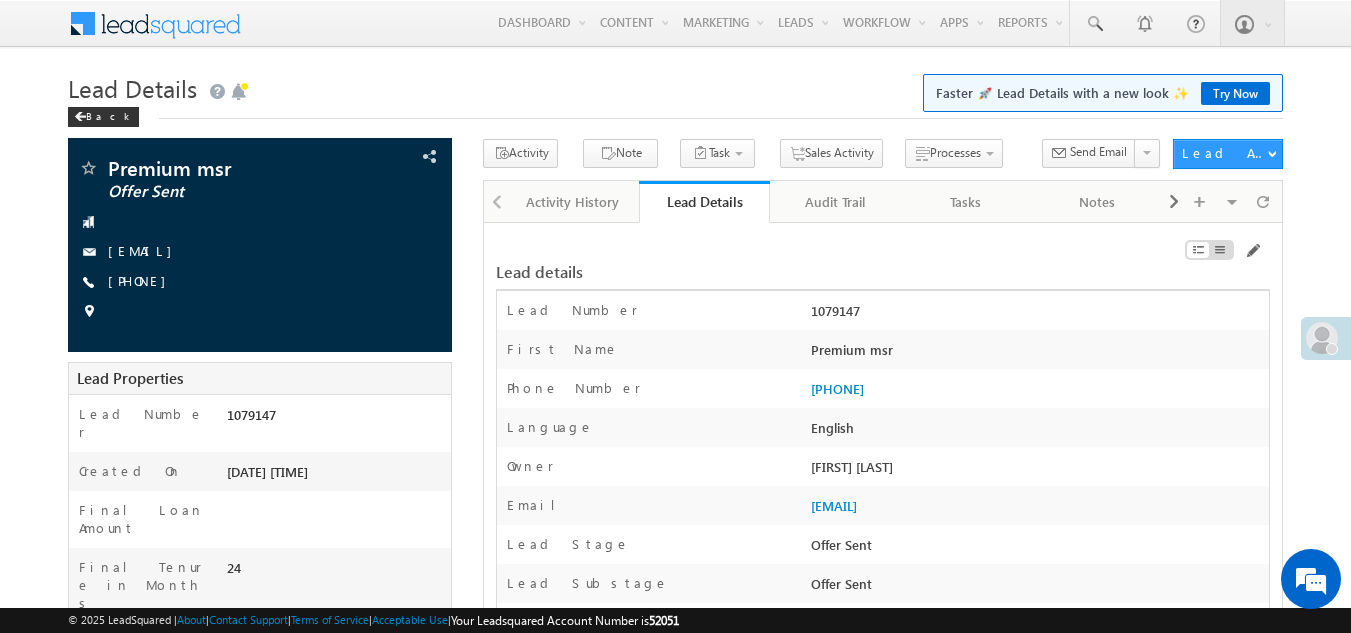 click on "Lead details" at bounding box center [883, 262] 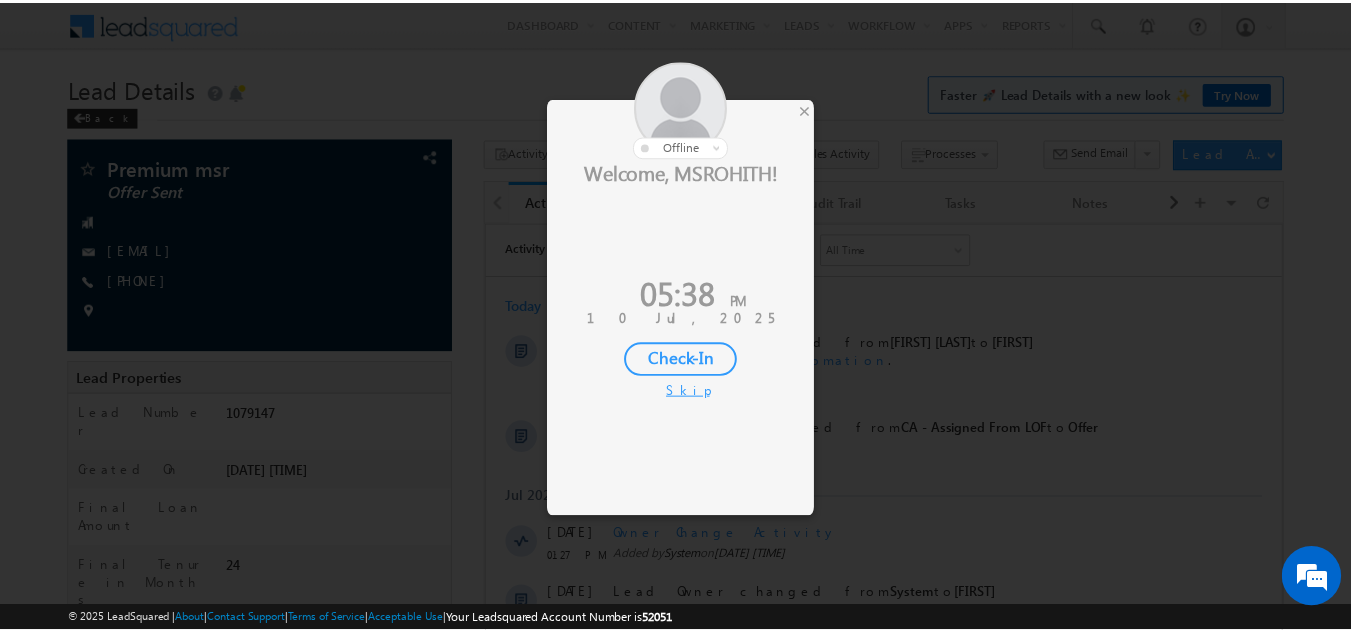 scroll, scrollTop: 0, scrollLeft: 0, axis: both 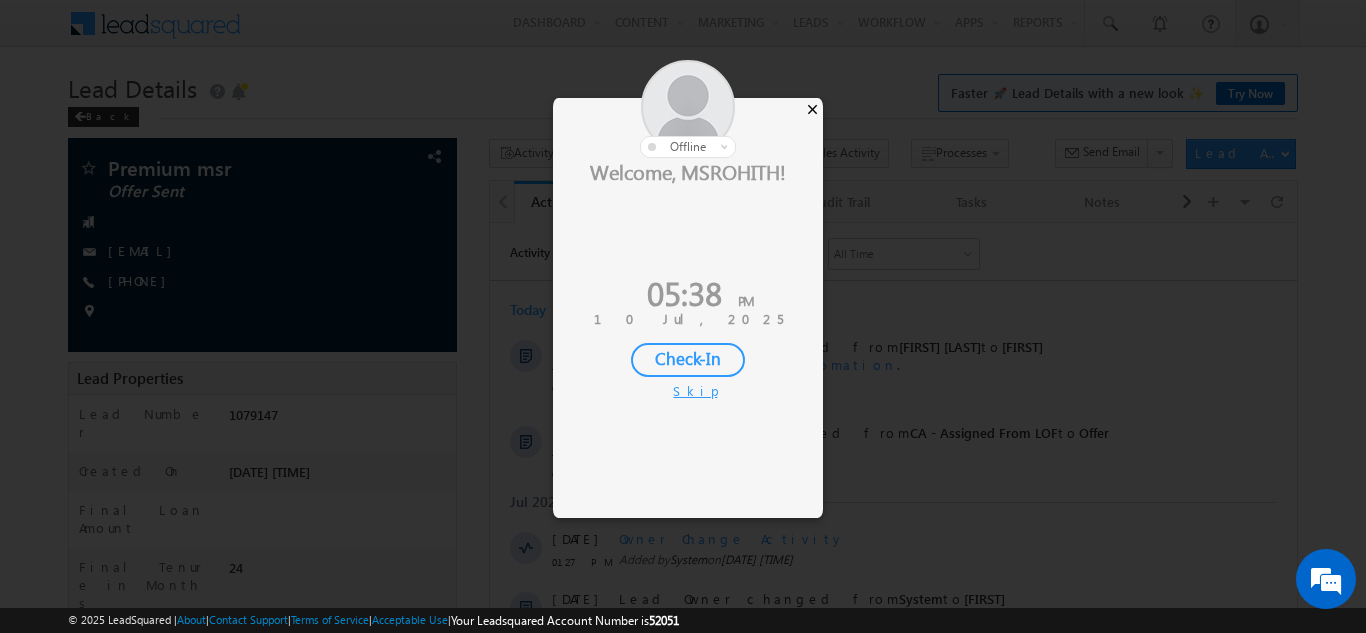 click on "×" at bounding box center [812, 109] 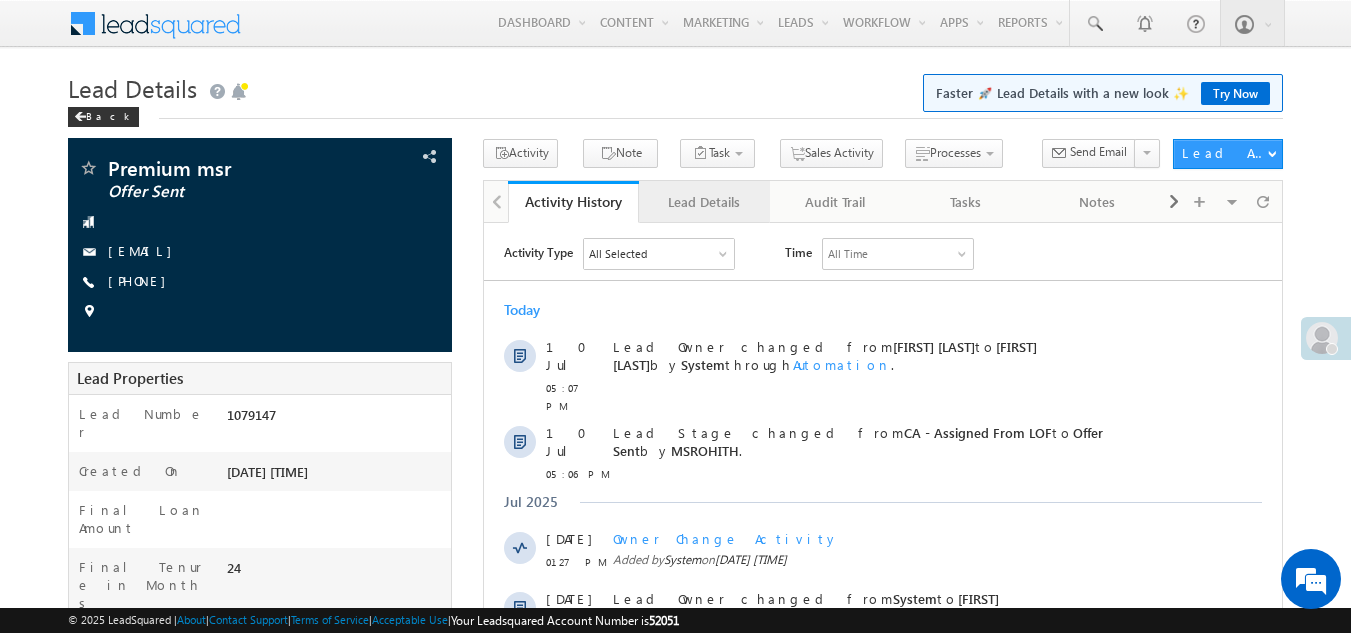 click on "Lead Details" at bounding box center (703, 202) 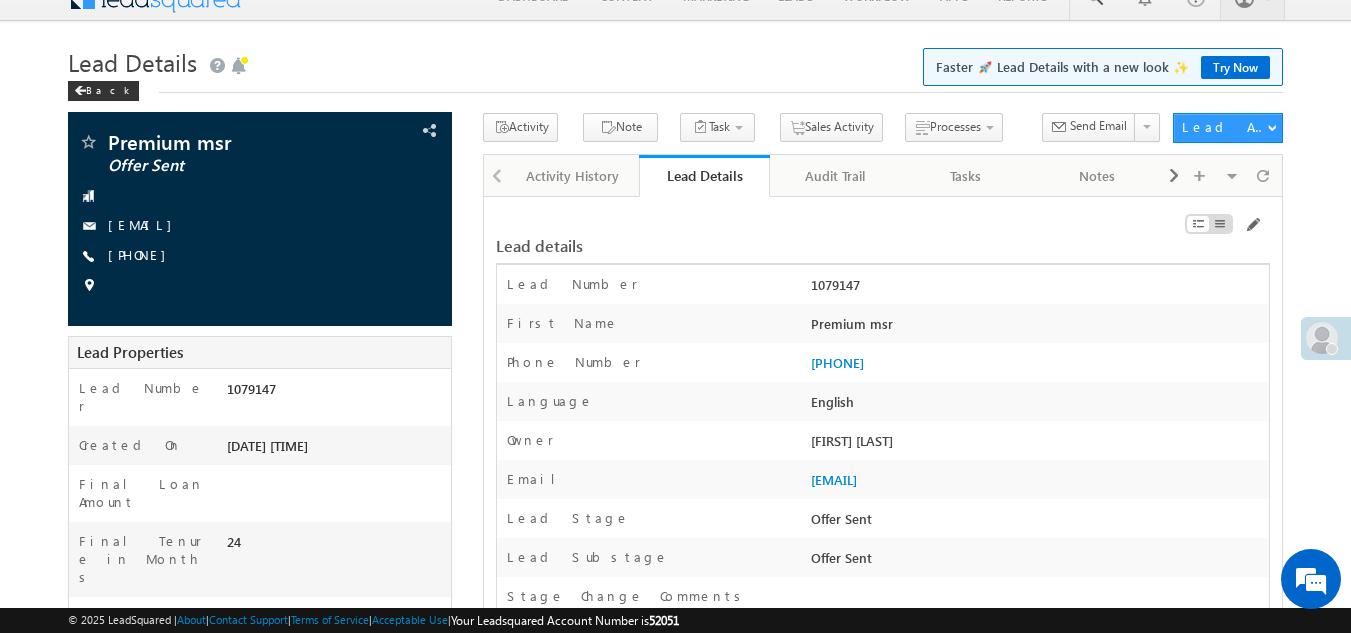 scroll, scrollTop: 0, scrollLeft: 0, axis: both 